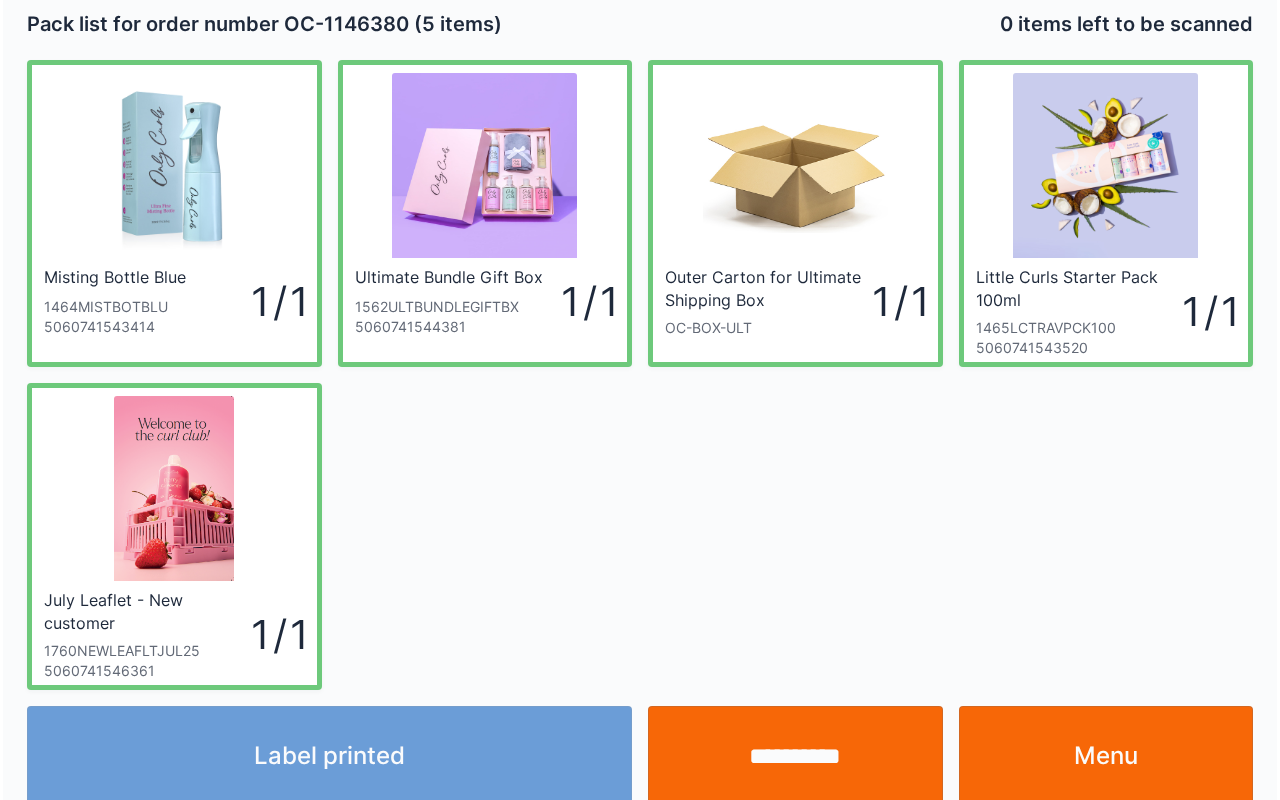 scroll, scrollTop: 36, scrollLeft: 0, axis: vertical 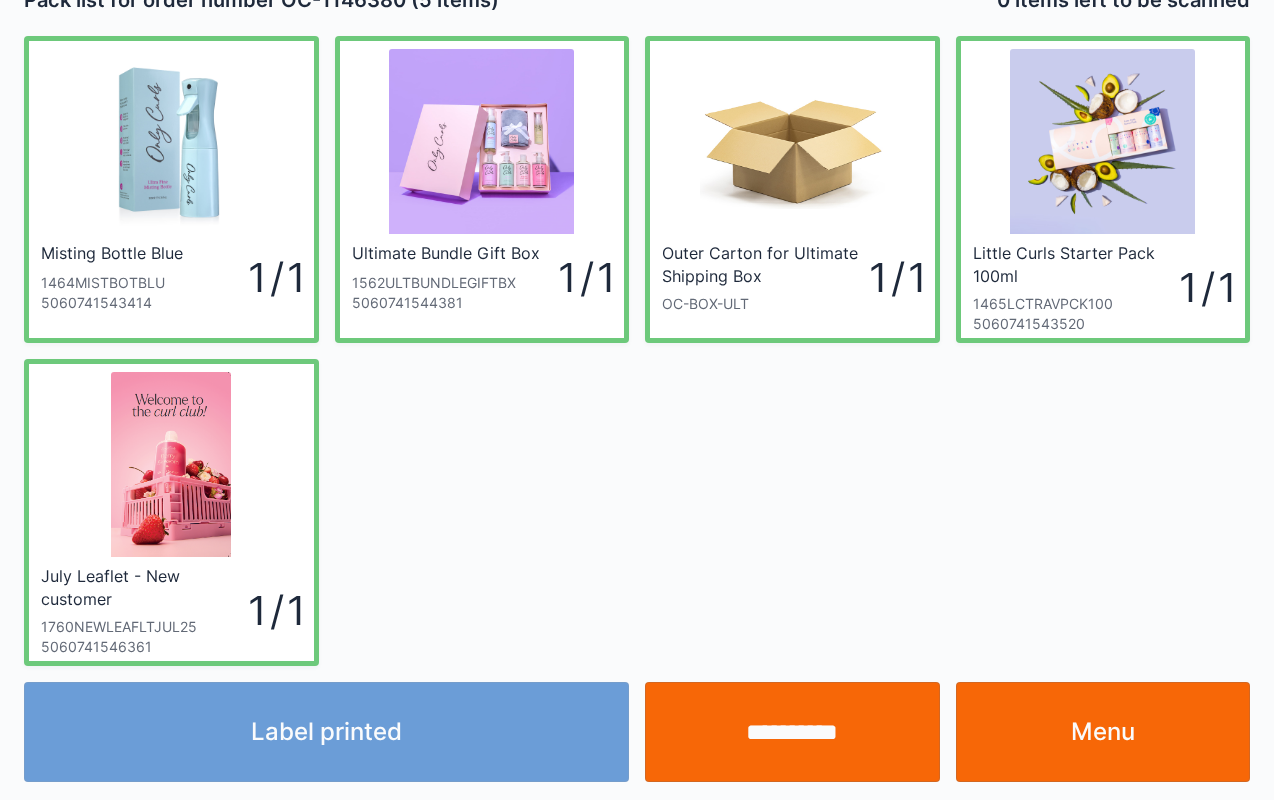 click on "Misting Bottle Blue 1464MISTBOTBLU 5060741543414 1 / 1 Ultimate Bundle Gift Box 1562ULTBUNDLEGIFTBX 5060741544381 1 / 1 Outer Carton for Ultimate Shipping Box OC-BOX-ULT 1 / 1 Little Curls Starter Pack 100ml 1465LCTRAVPCK100 5060741543520 1 / 1 July Leaflet - New customer 1760NEWLEAFLTJUL25 5060741546361 1 / 1" at bounding box center [637, 343] 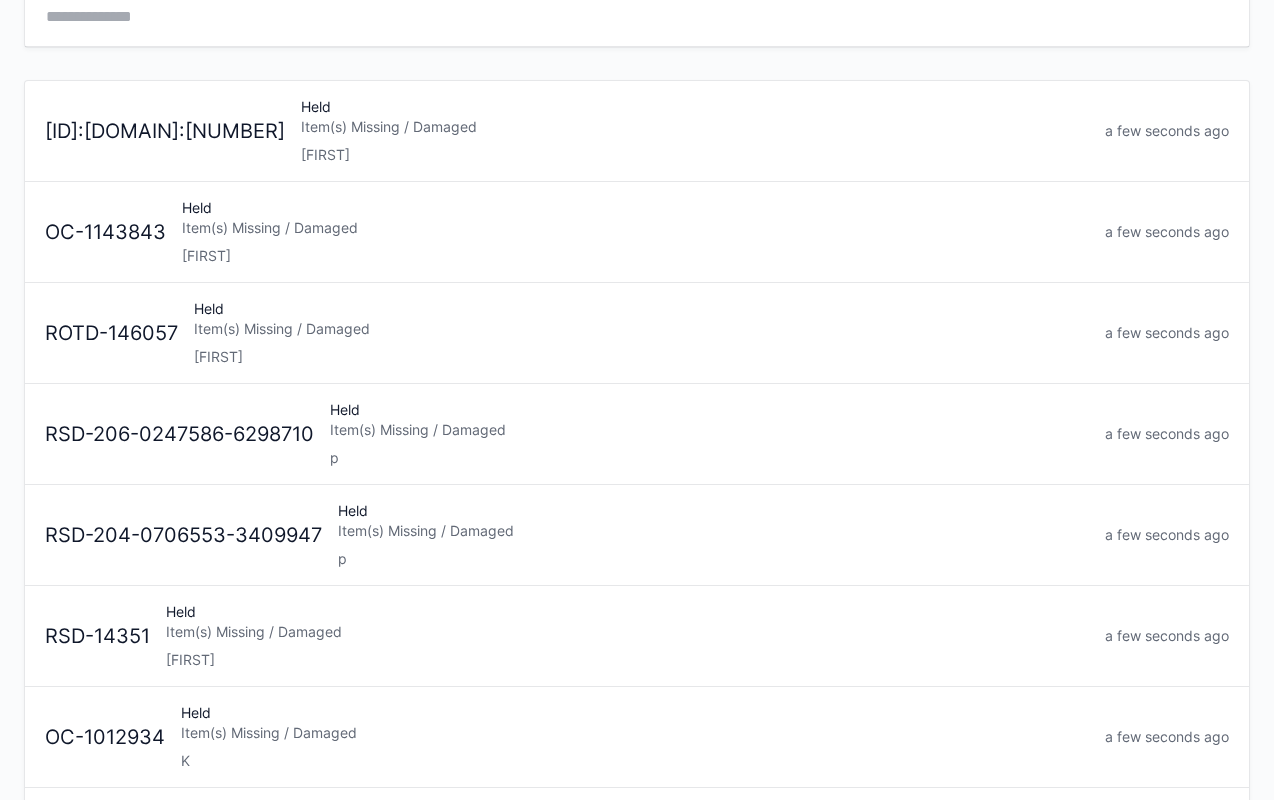 scroll, scrollTop: 0, scrollLeft: 0, axis: both 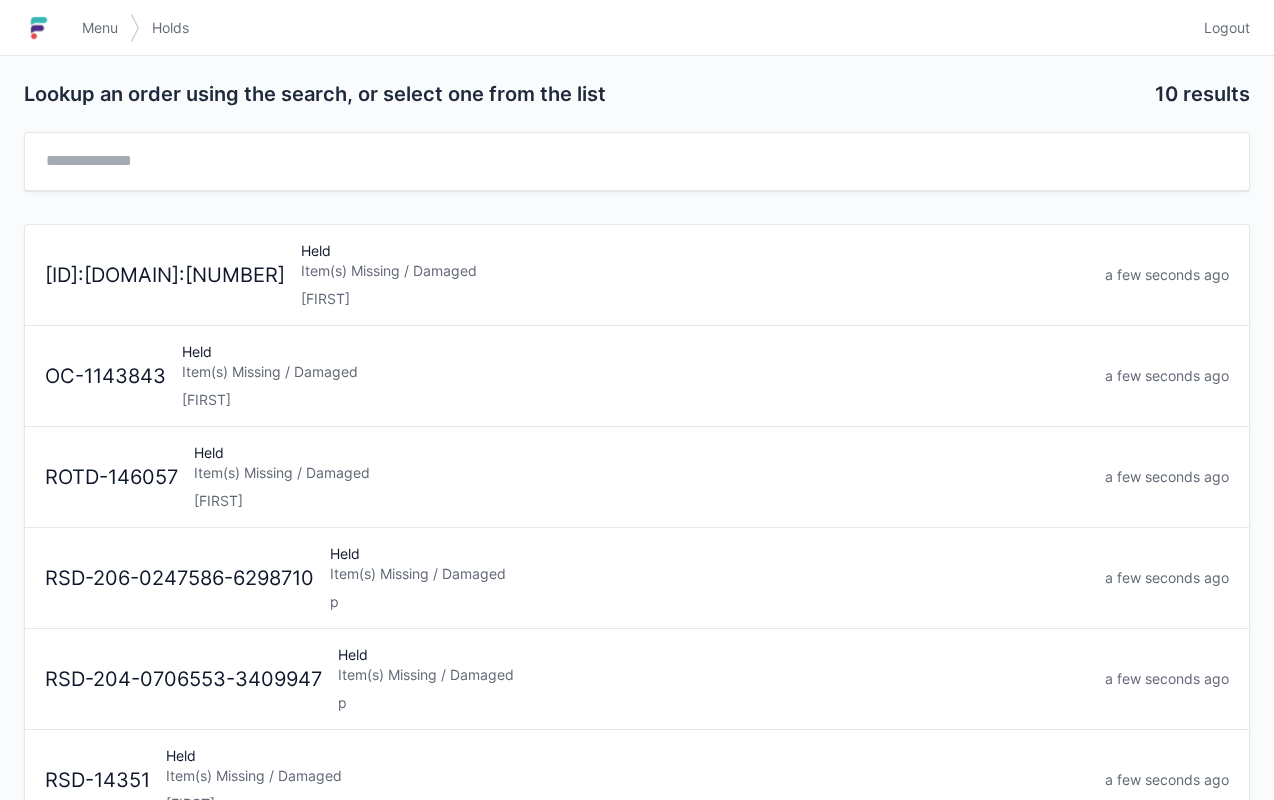 click on "Menu" at bounding box center (100, 28) 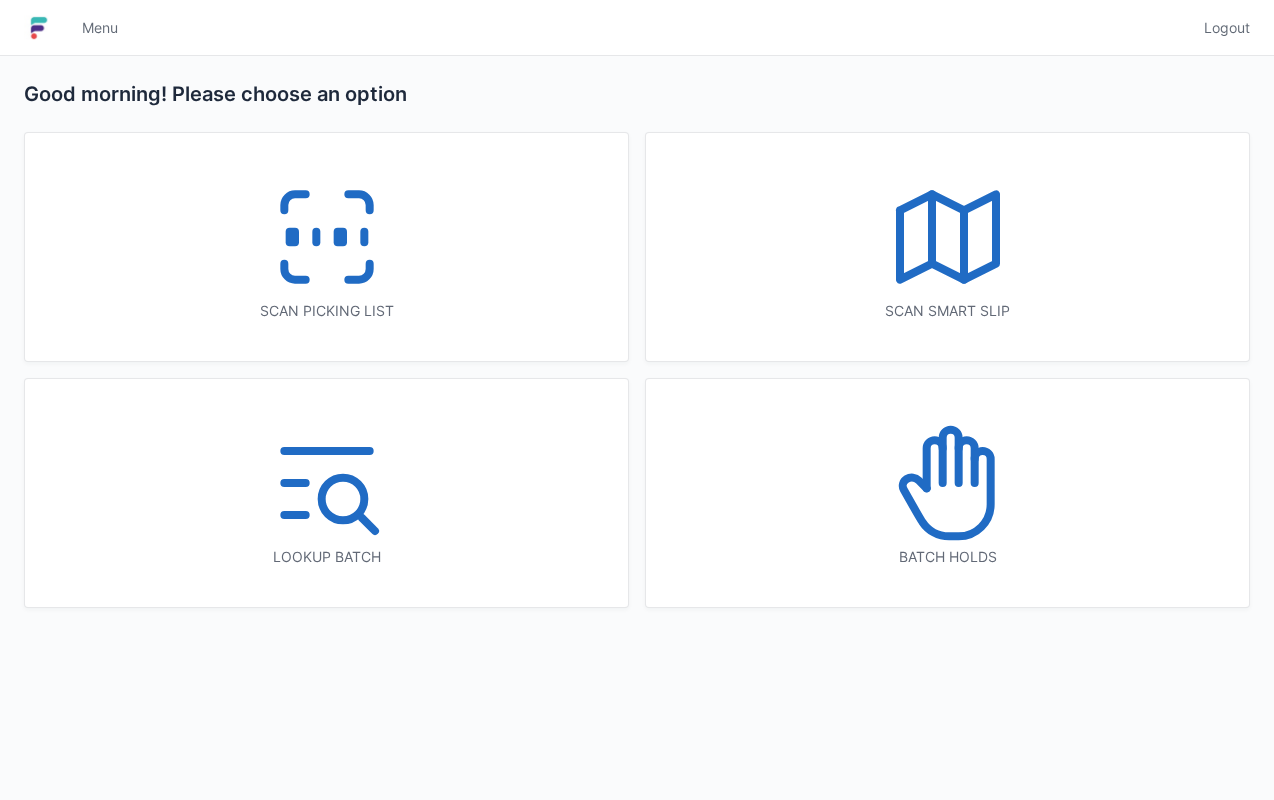 scroll, scrollTop: 0, scrollLeft: 0, axis: both 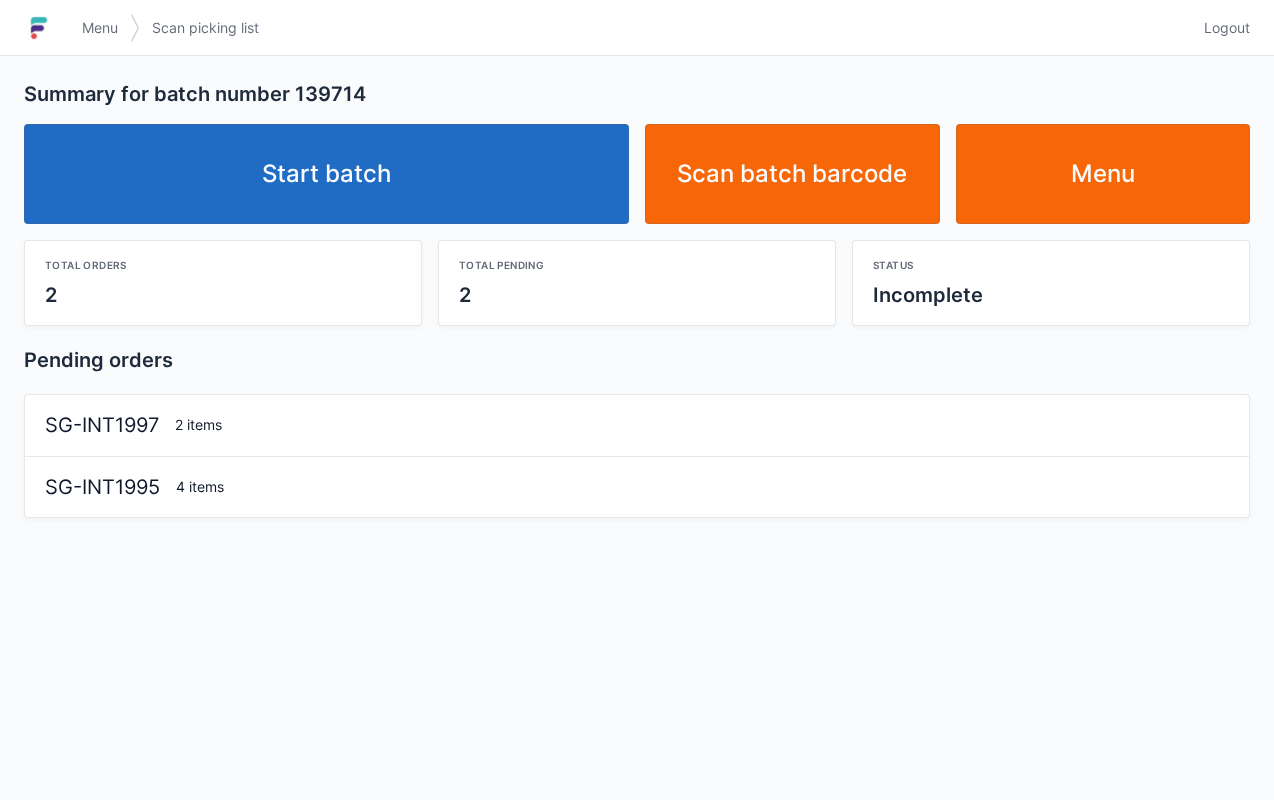click on "Start batch" at bounding box center (326, 174) 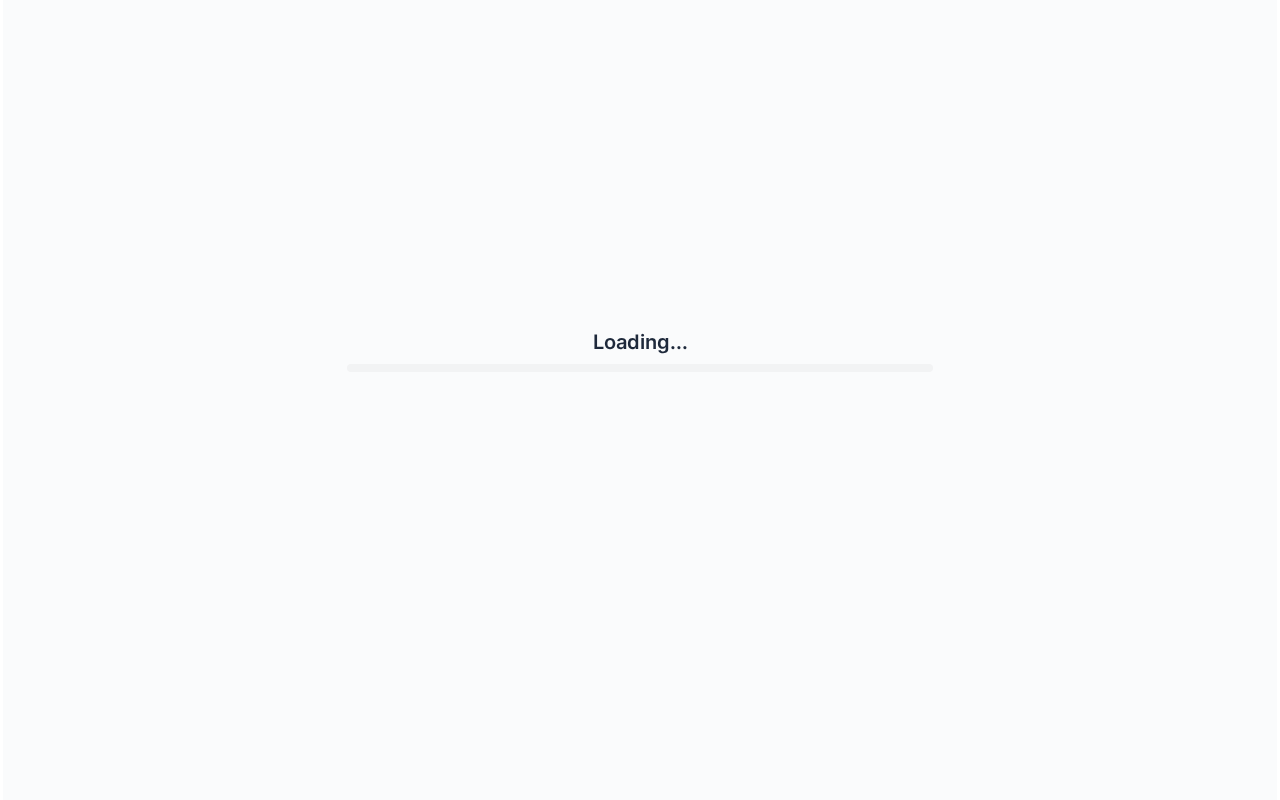 scroll, scrollTop: 0, scrollLeft: 0, axis: both 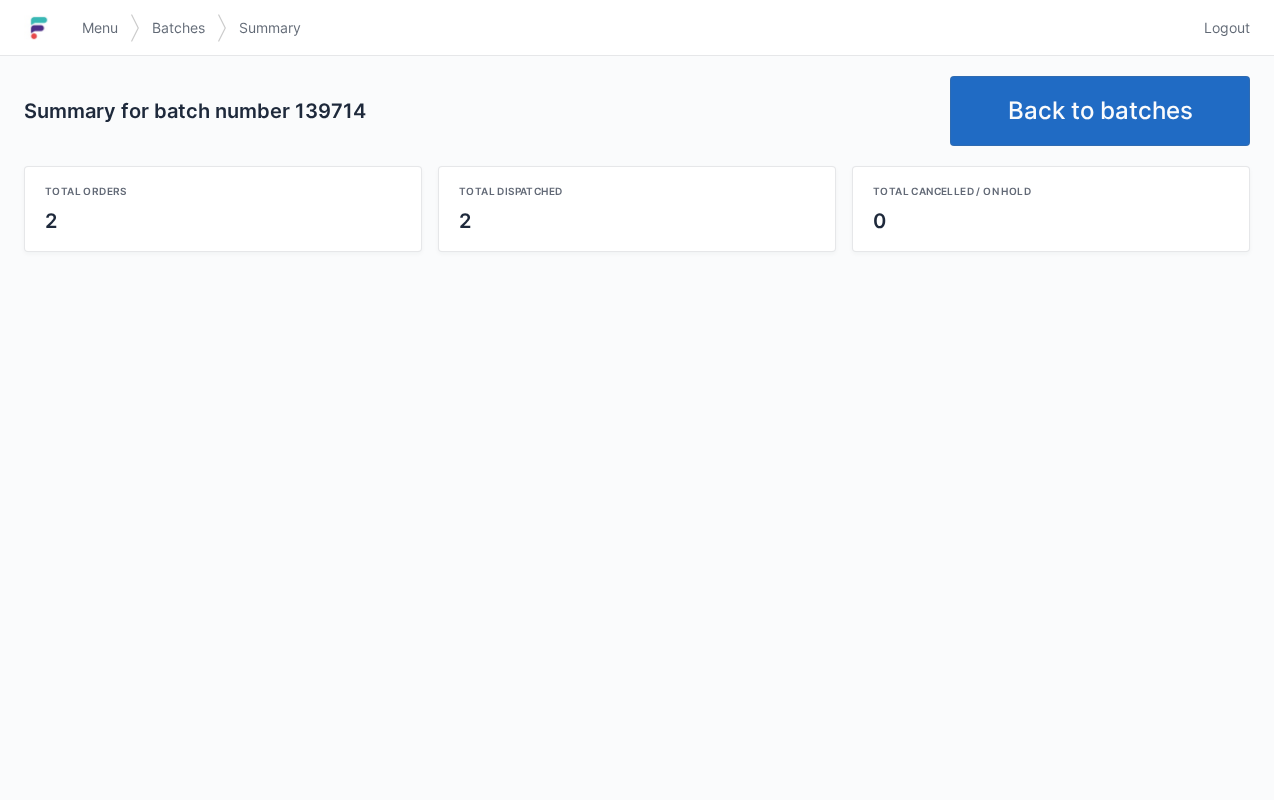 click on "Back to batches" at bounding box center [1100, 111] 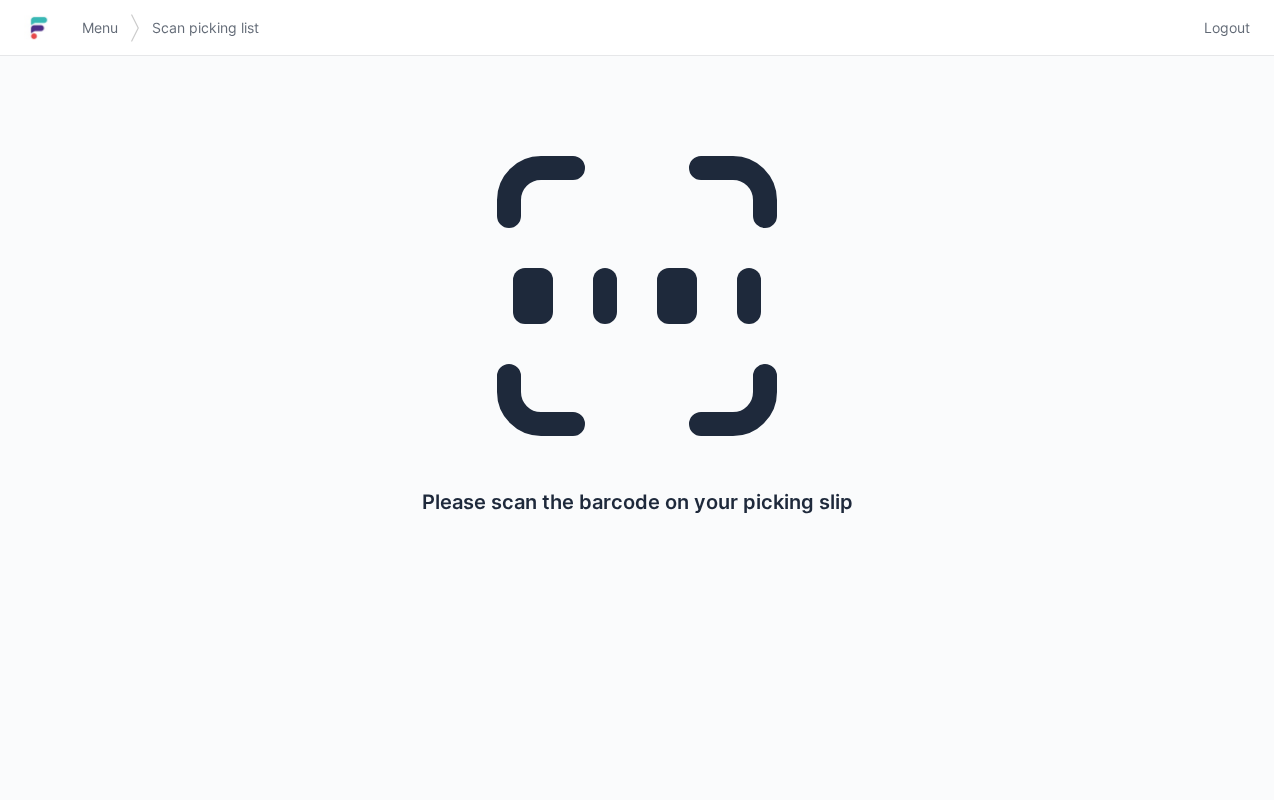 scroll, scrollTop: 0, scrollLeft: 0, axis: both 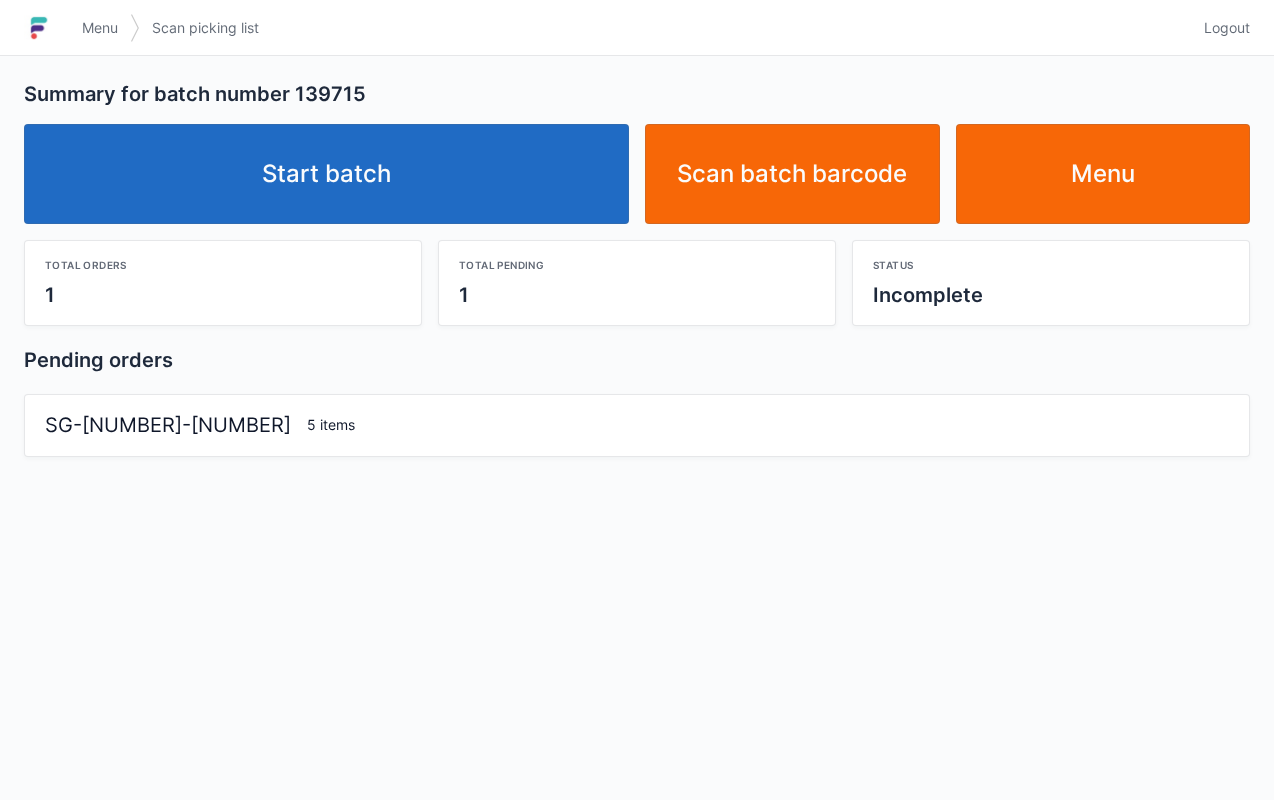 click on "Start batch" at bounding box center [326, 174] 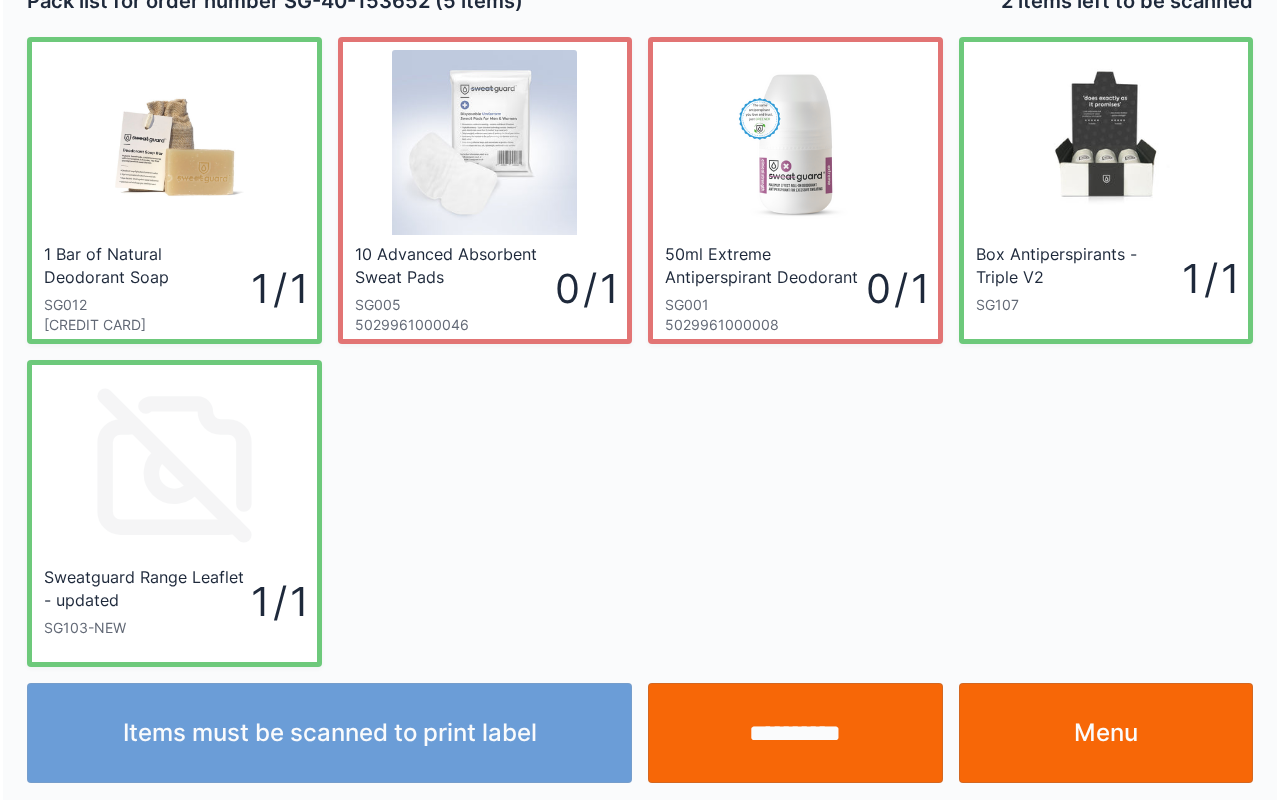 scroll, scrollTop: 36, scrollLeft: 0, axis: vertical 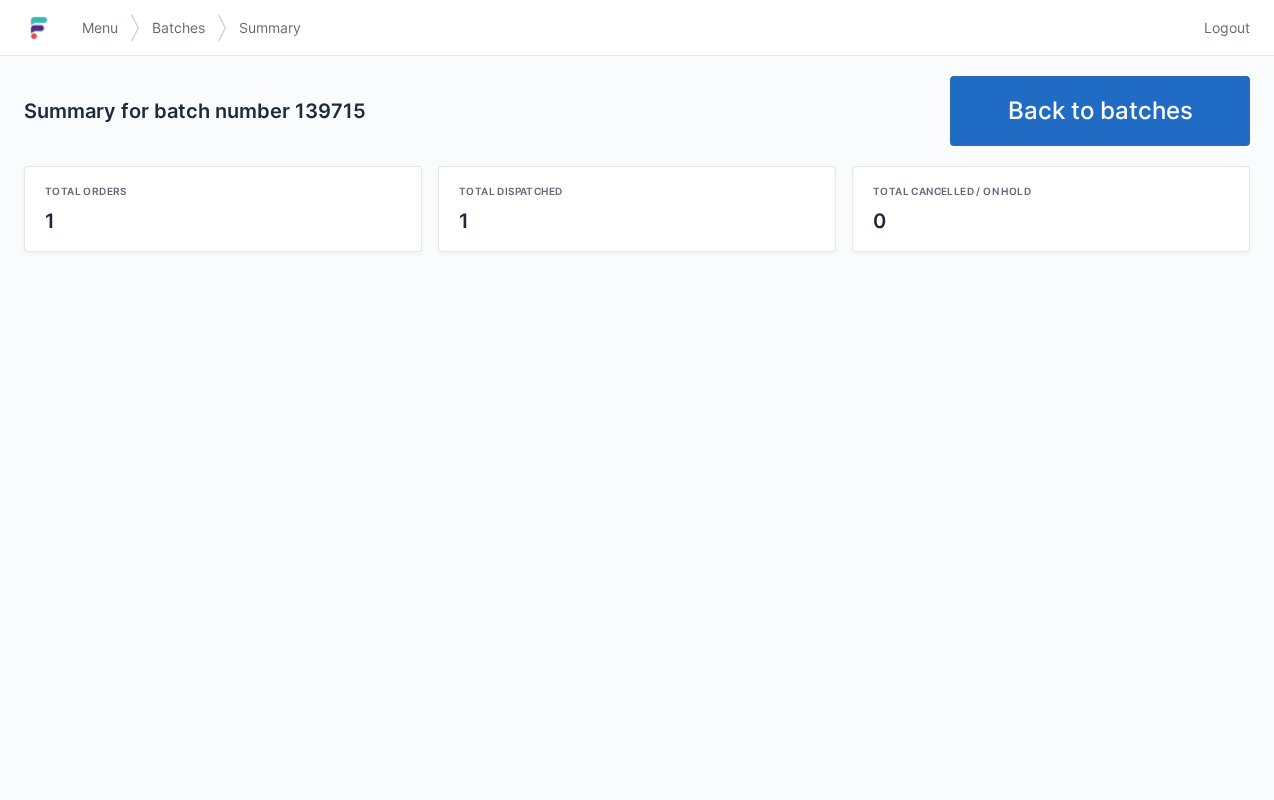 click on "Back to batches" at bounding box center (1100, 111) 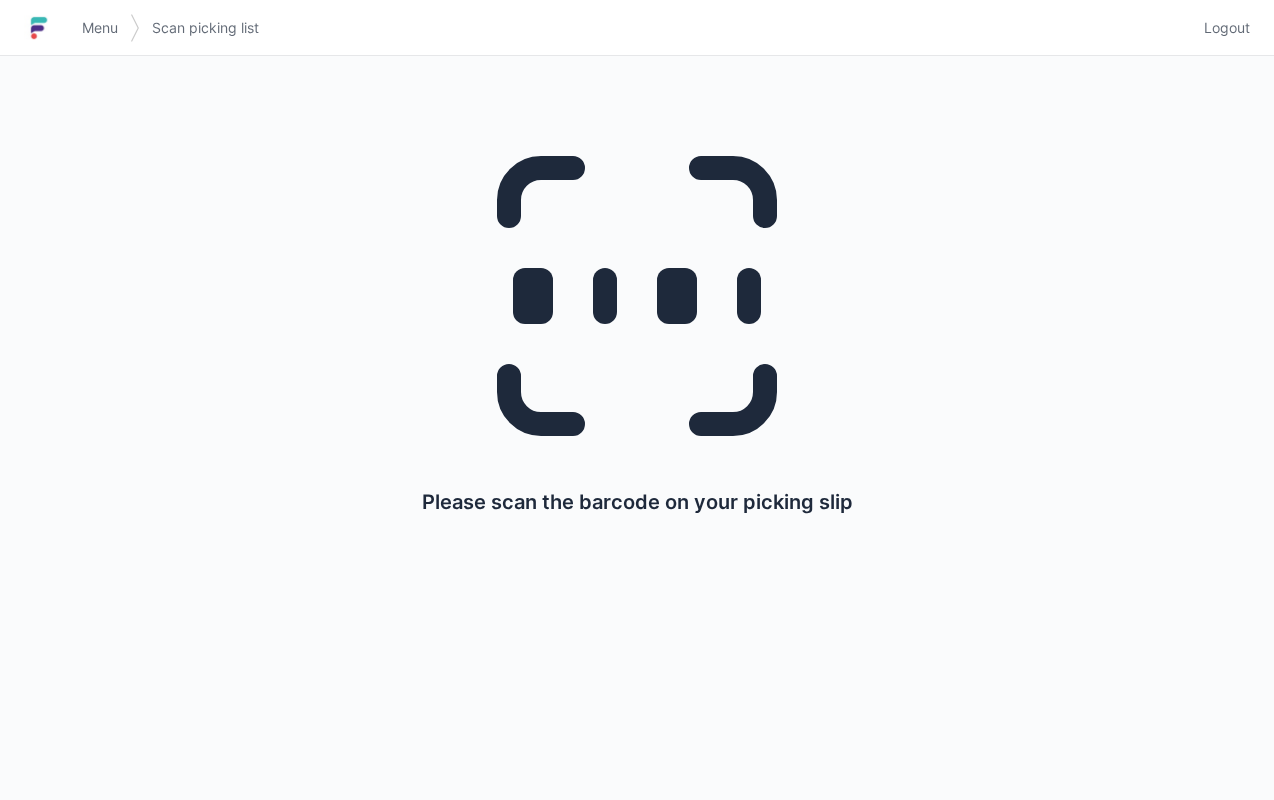 scroll, scrollTop: 0, scrollLeft: 0, axis: both 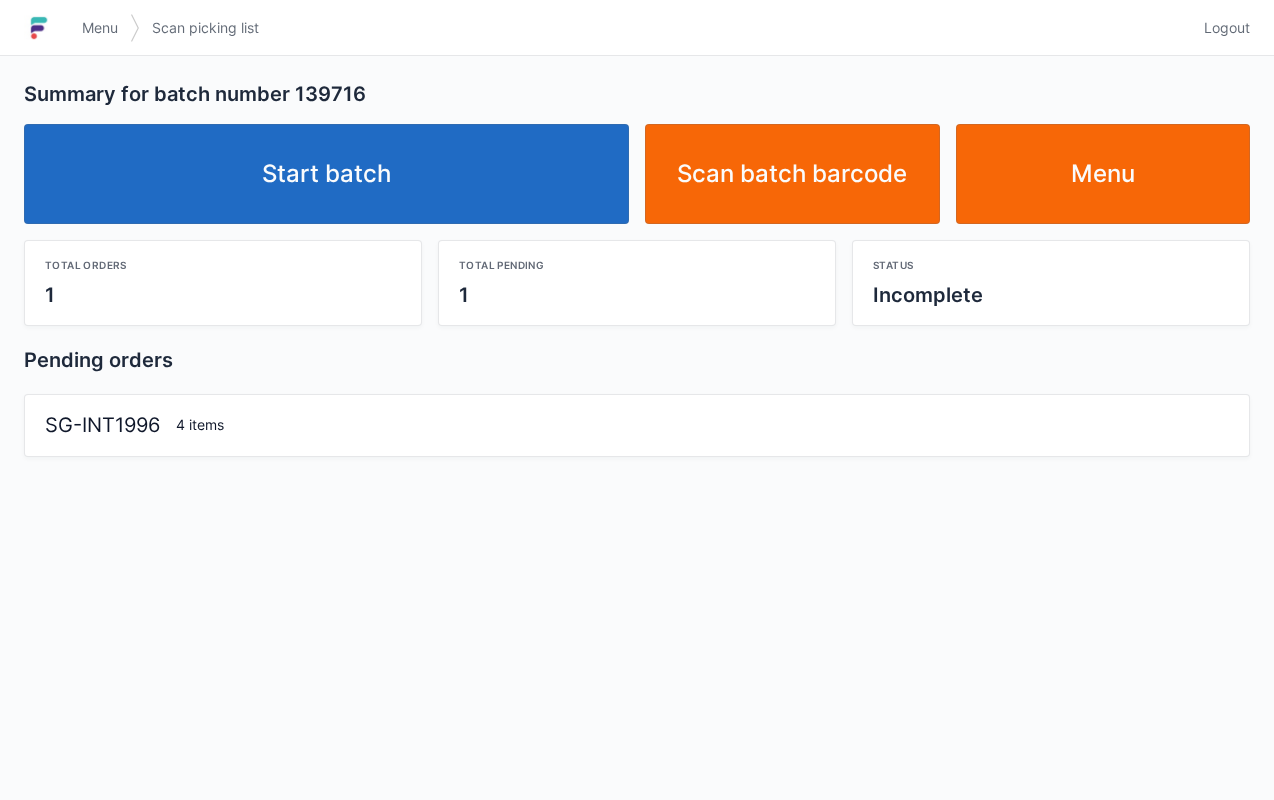click on "Start batch" at bounding box center (326, 174) 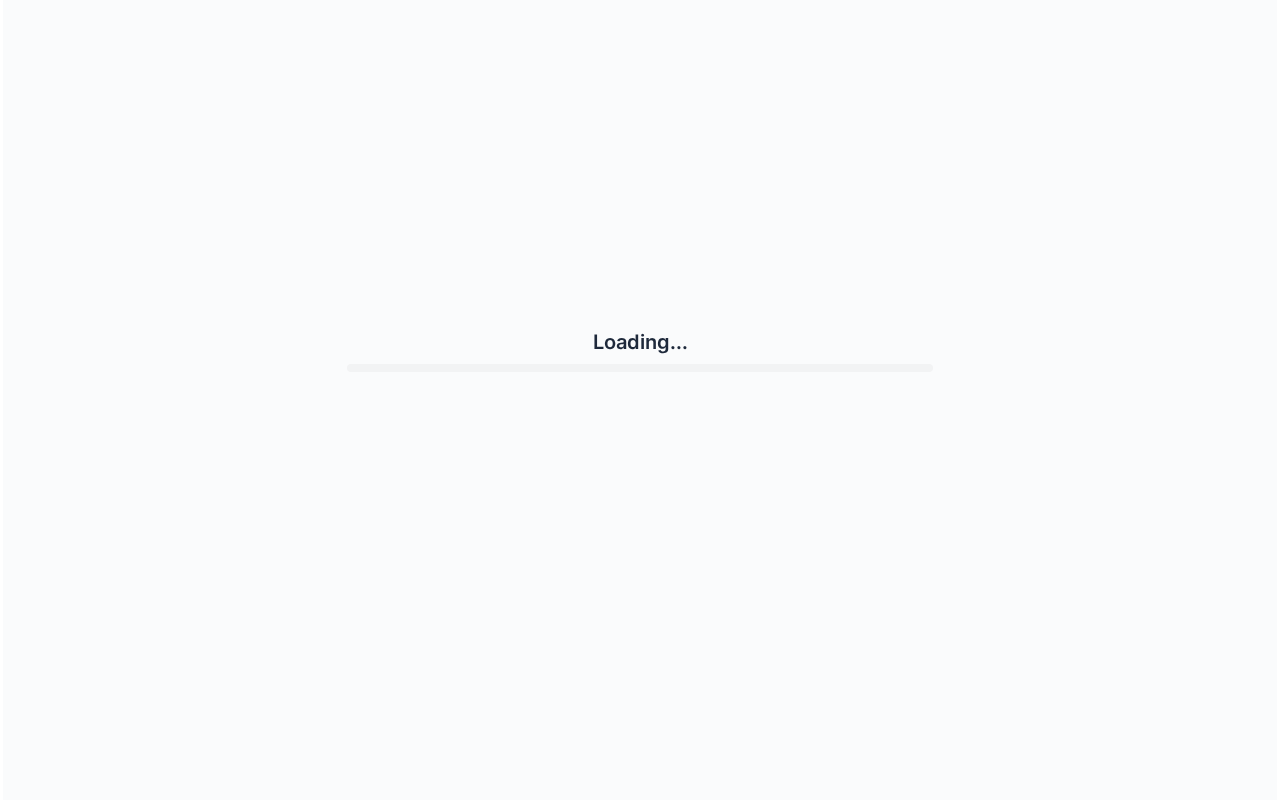 scroll, scrollTop: 0, scrollLeft: 0, axis: both 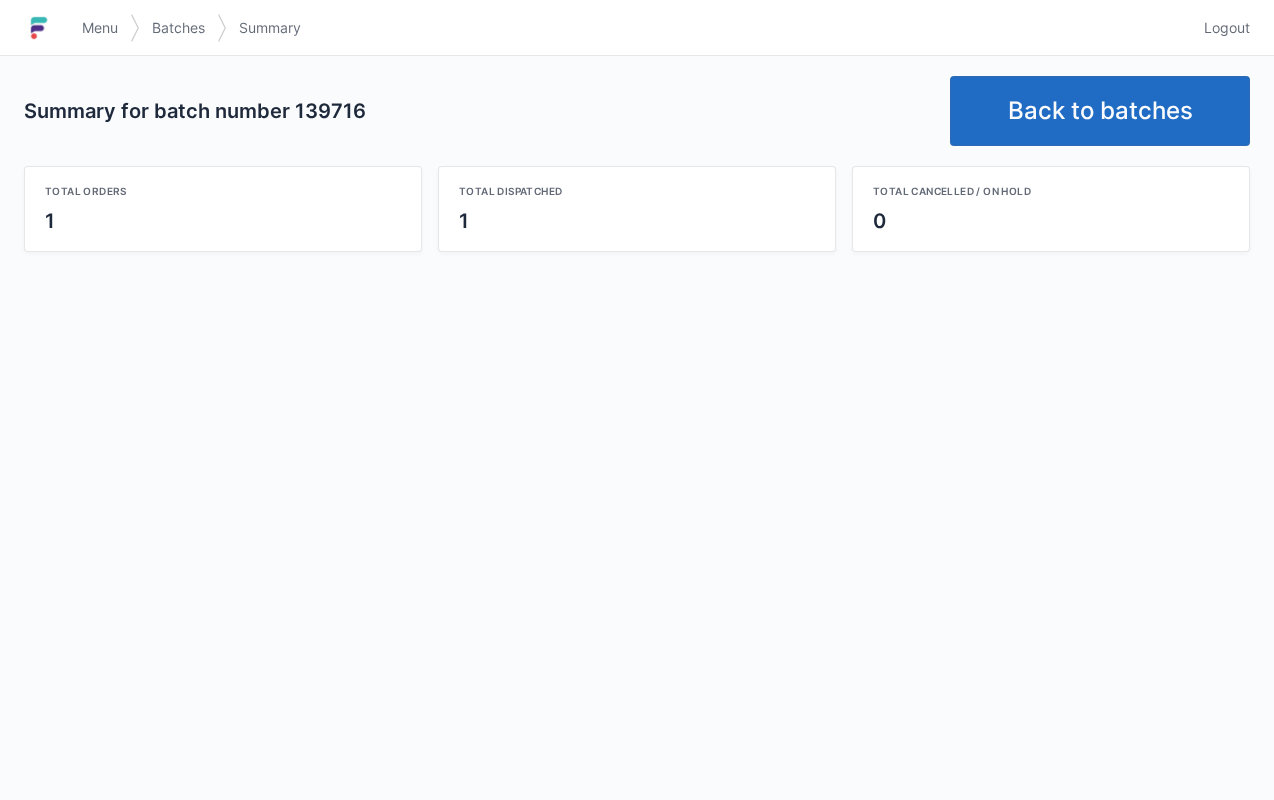 click on "Back to batches" at bounding box center (1100, 111) 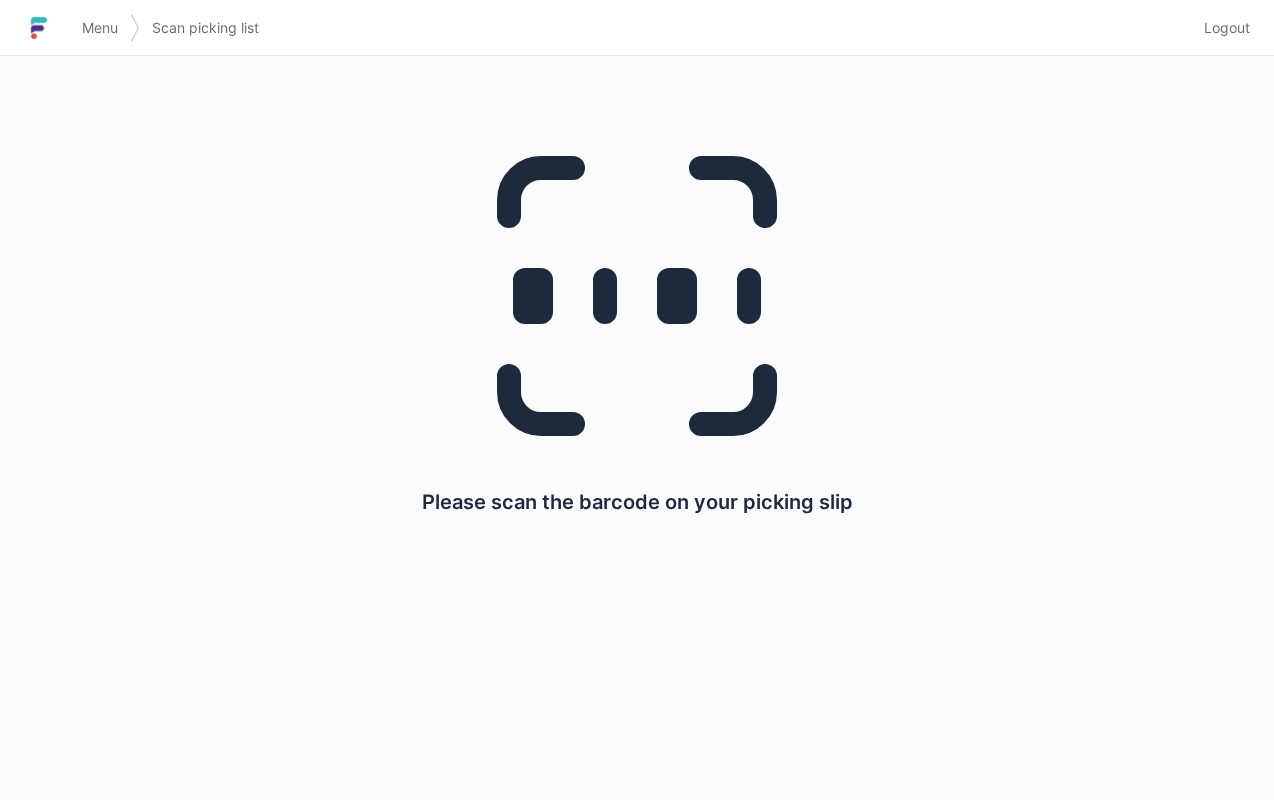 scroll, scrollTop: 0, scrollLeft: 0, axis: both 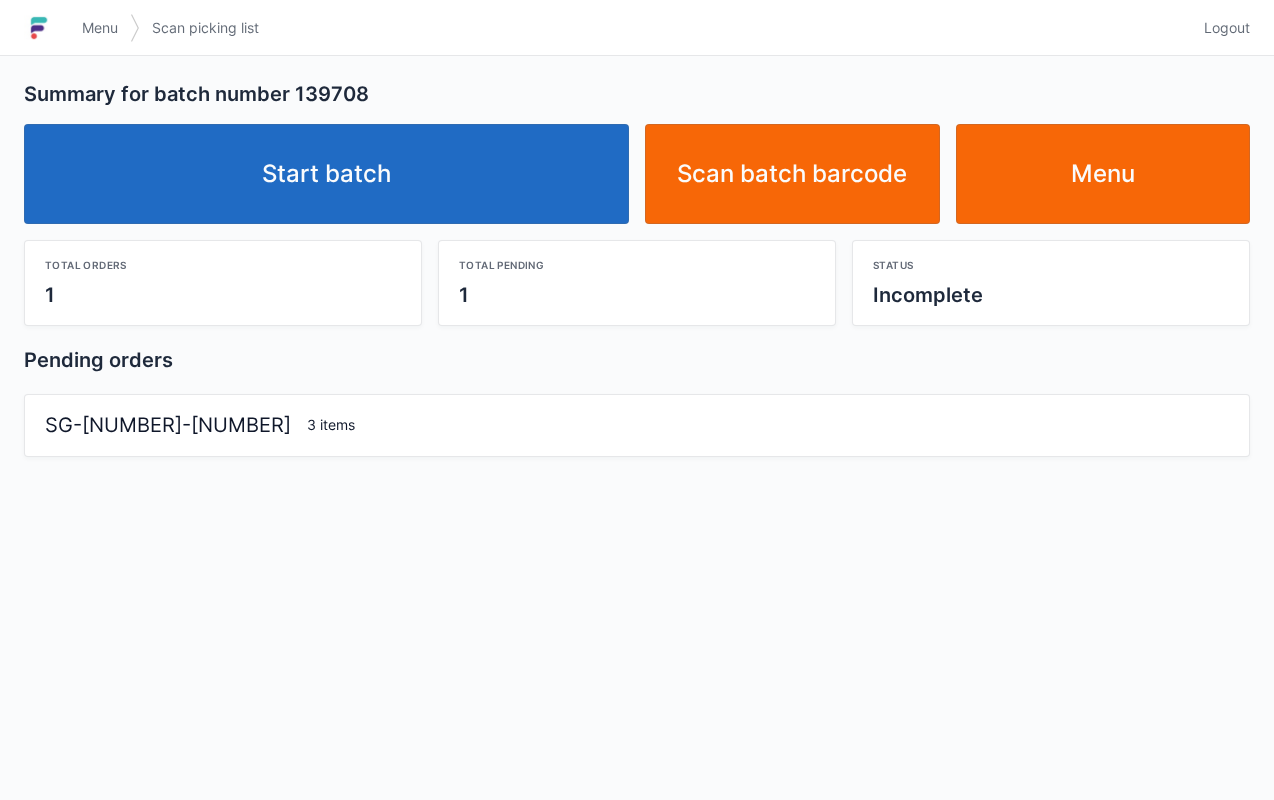 click on "Start batch" at bounding box center (326, 174) 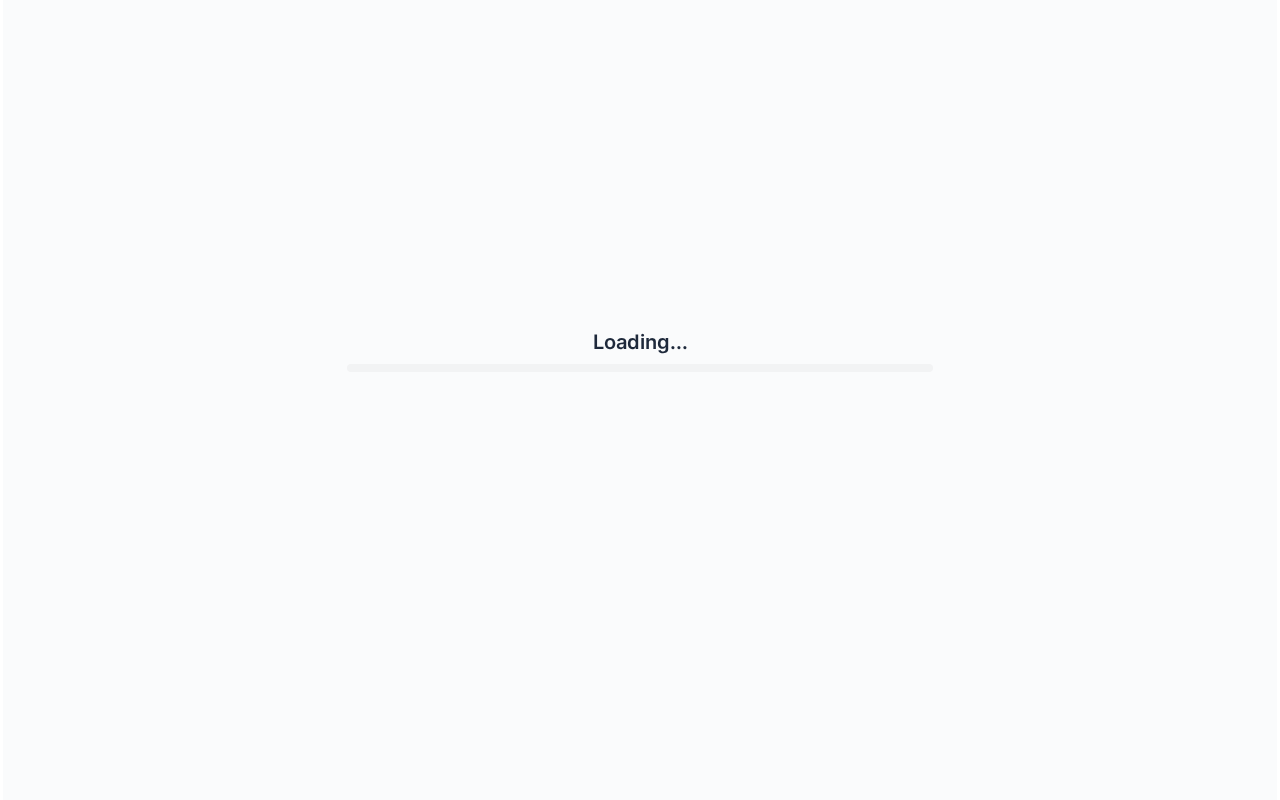 scroll, scrollTop: 0, scrollLeft: 0, axis: both 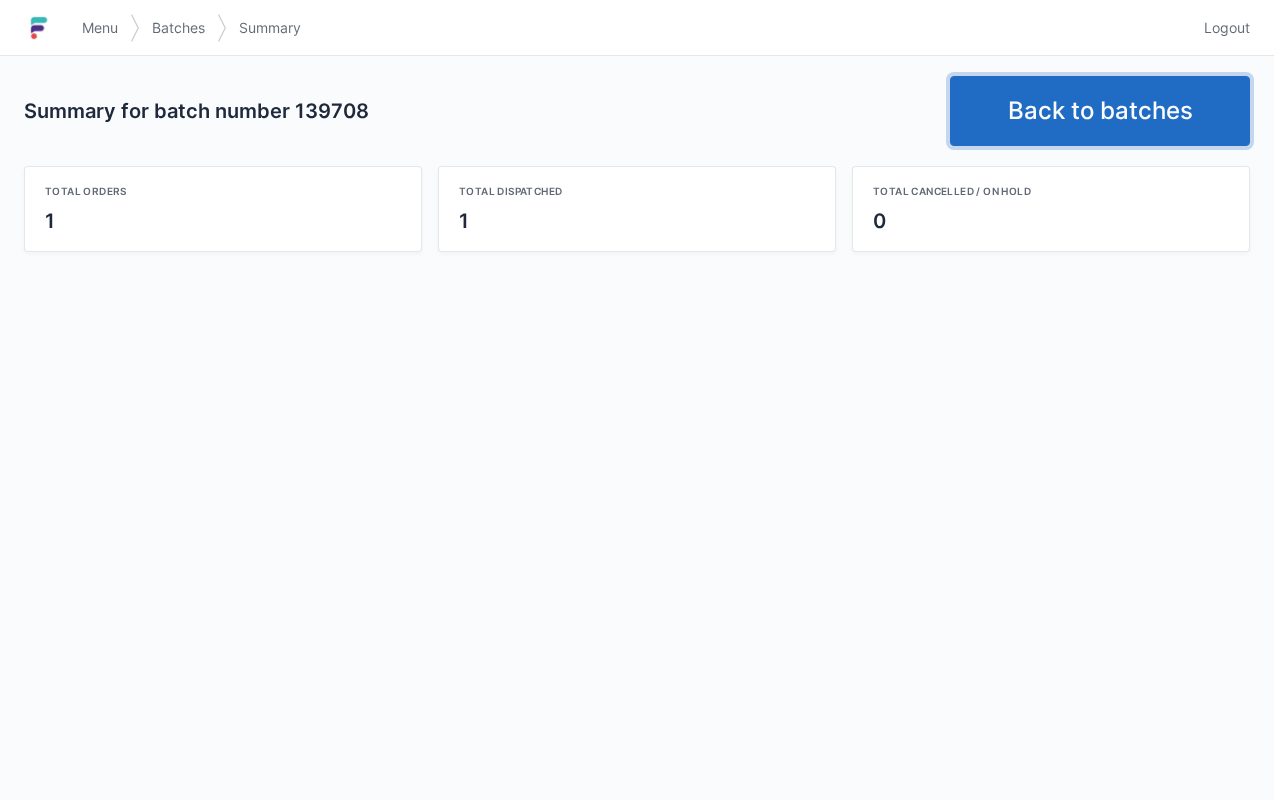 click on "Back to batches" at bounding box center [1100, 111] 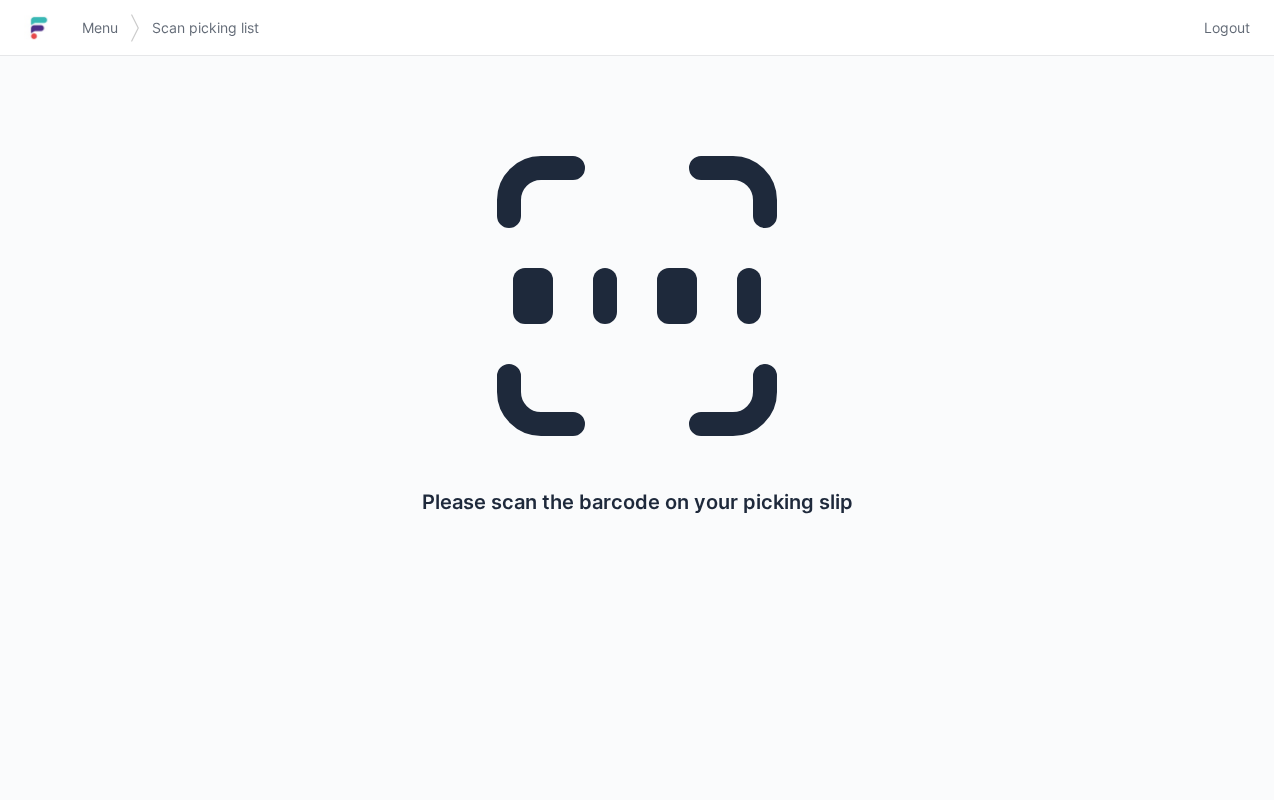 scroll, scrollTop: 0, scrollLeft: 0, axis: both 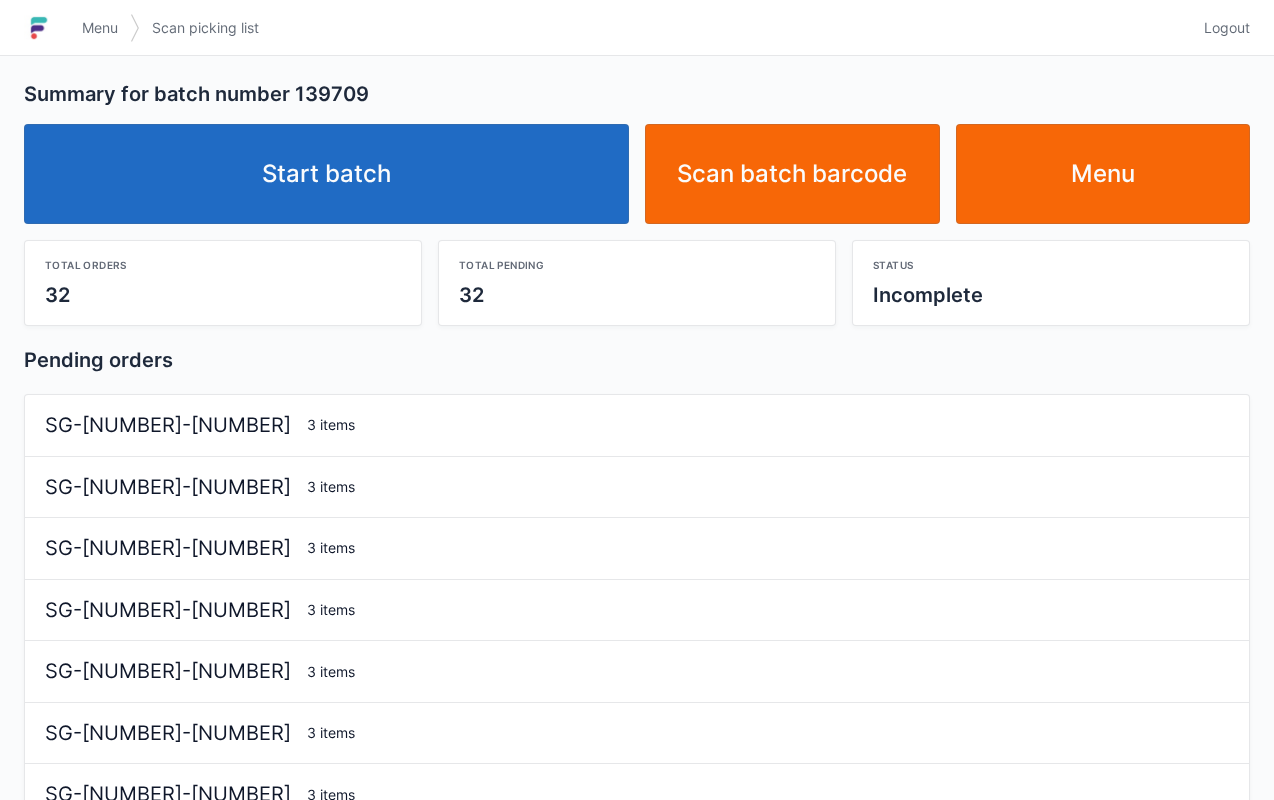 click on "Start batch" at bounding box center (326, 174) 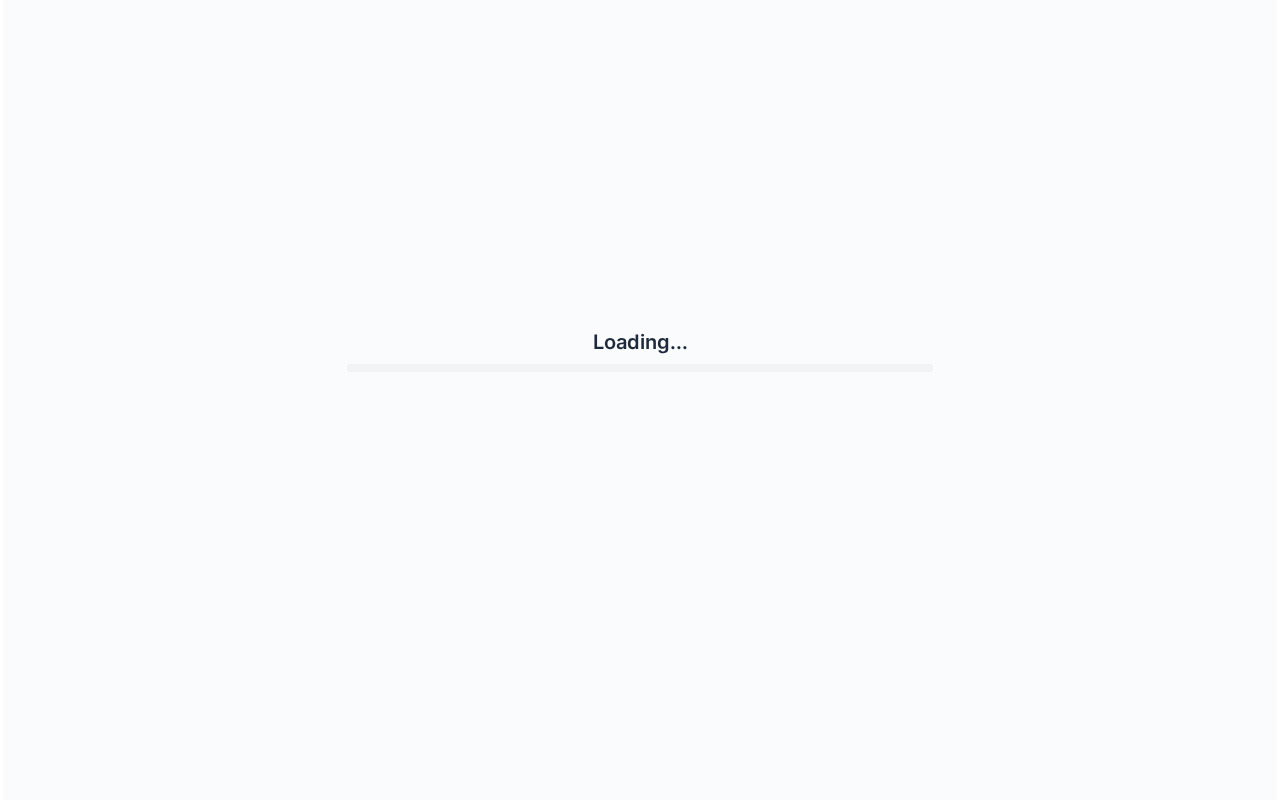 scroll, scrollTop: 0, scrollLeft: 0, axis: both 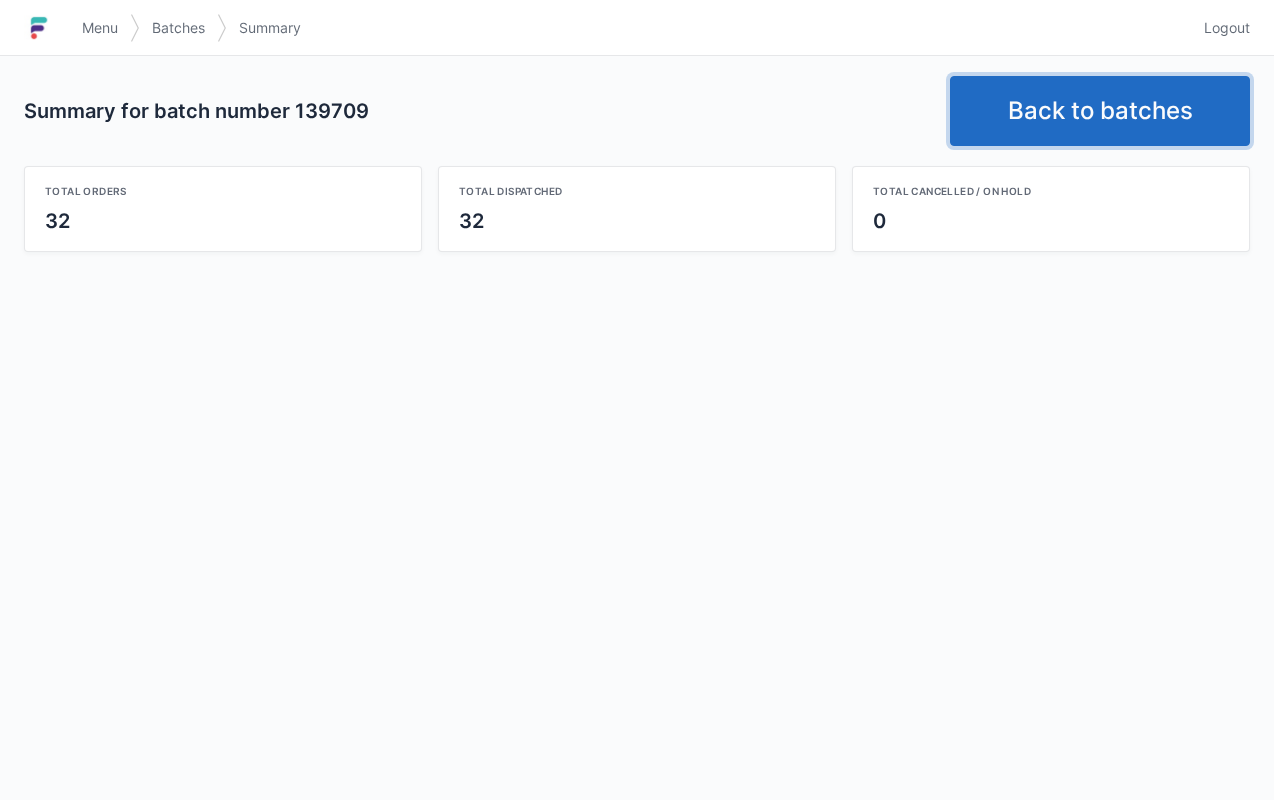 click on "Back to batches" at bounding box center [1100, 111] 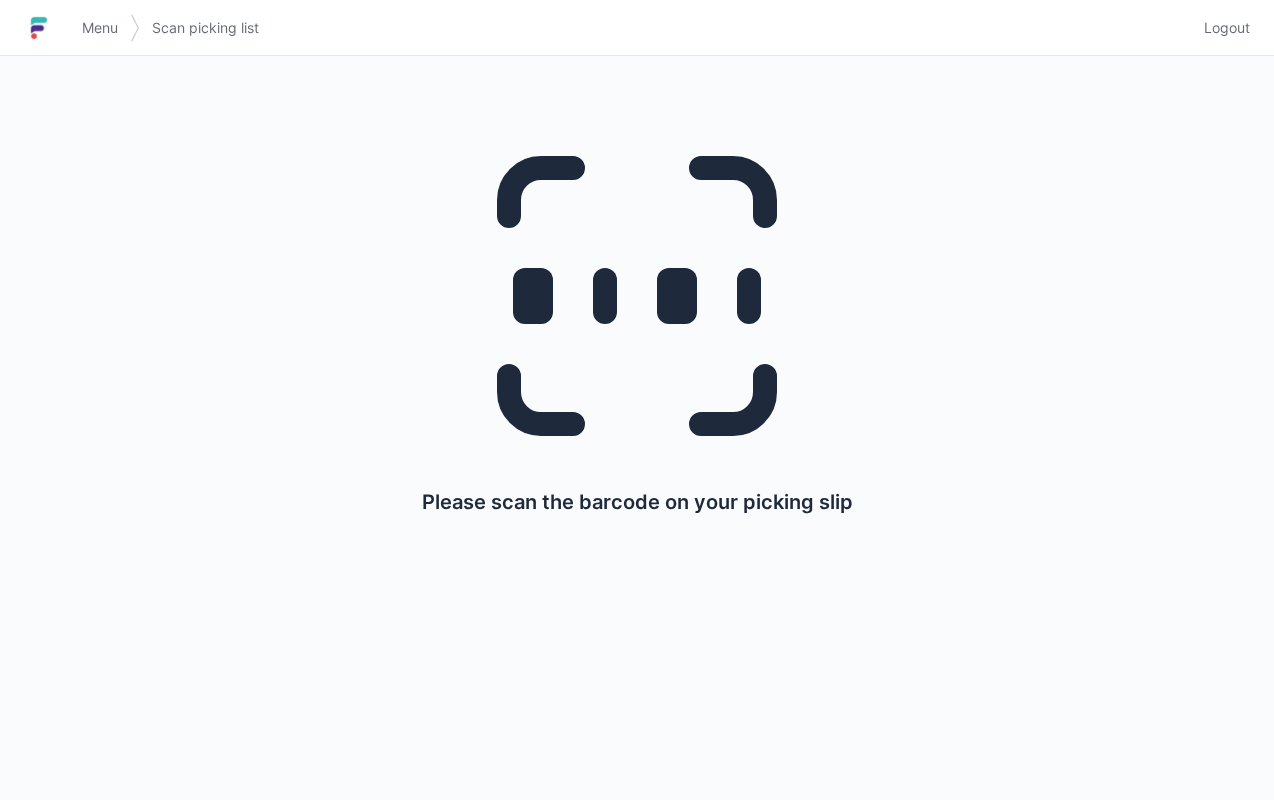 scroll, scrollTop: 0, scrollLeft: 0, axis: both 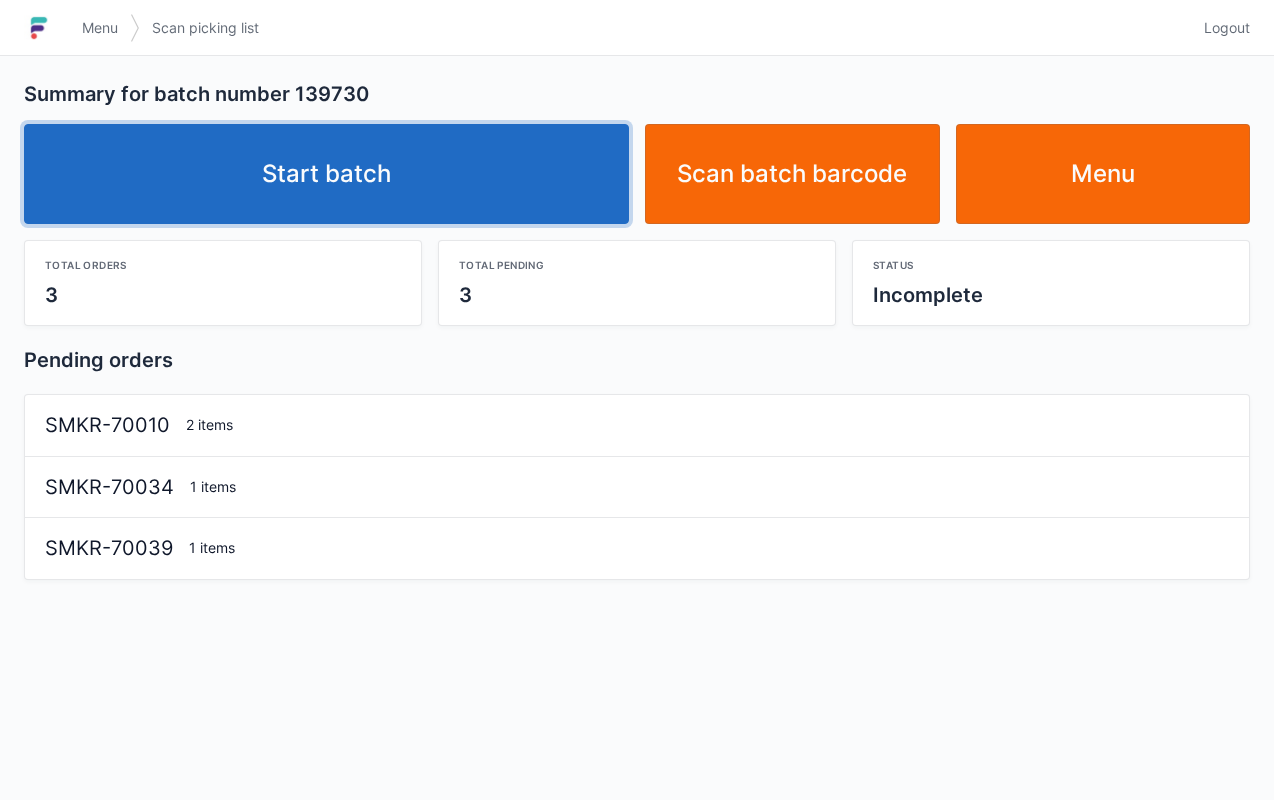 click on "Start batch" at bounding box center [326, 174] 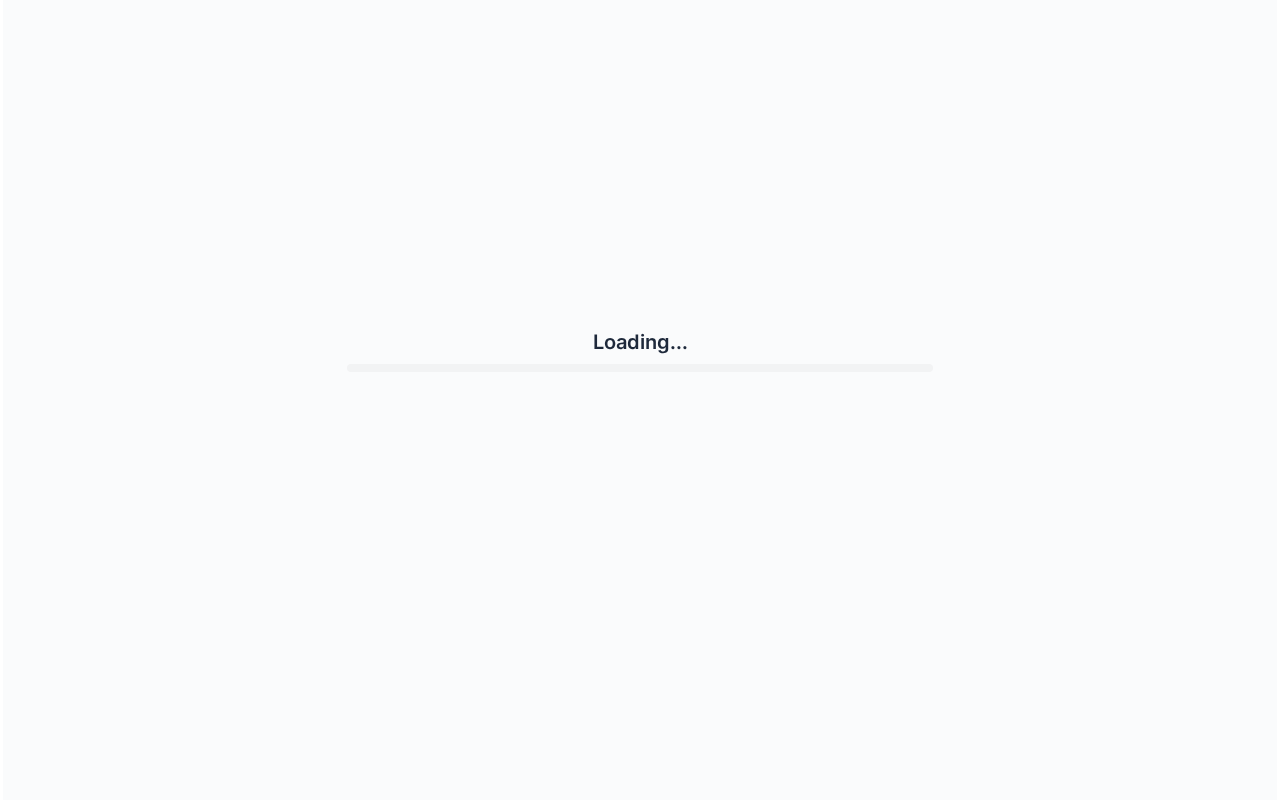 scroll, scrollTop: 0, scrollLeft: 0, axis: both 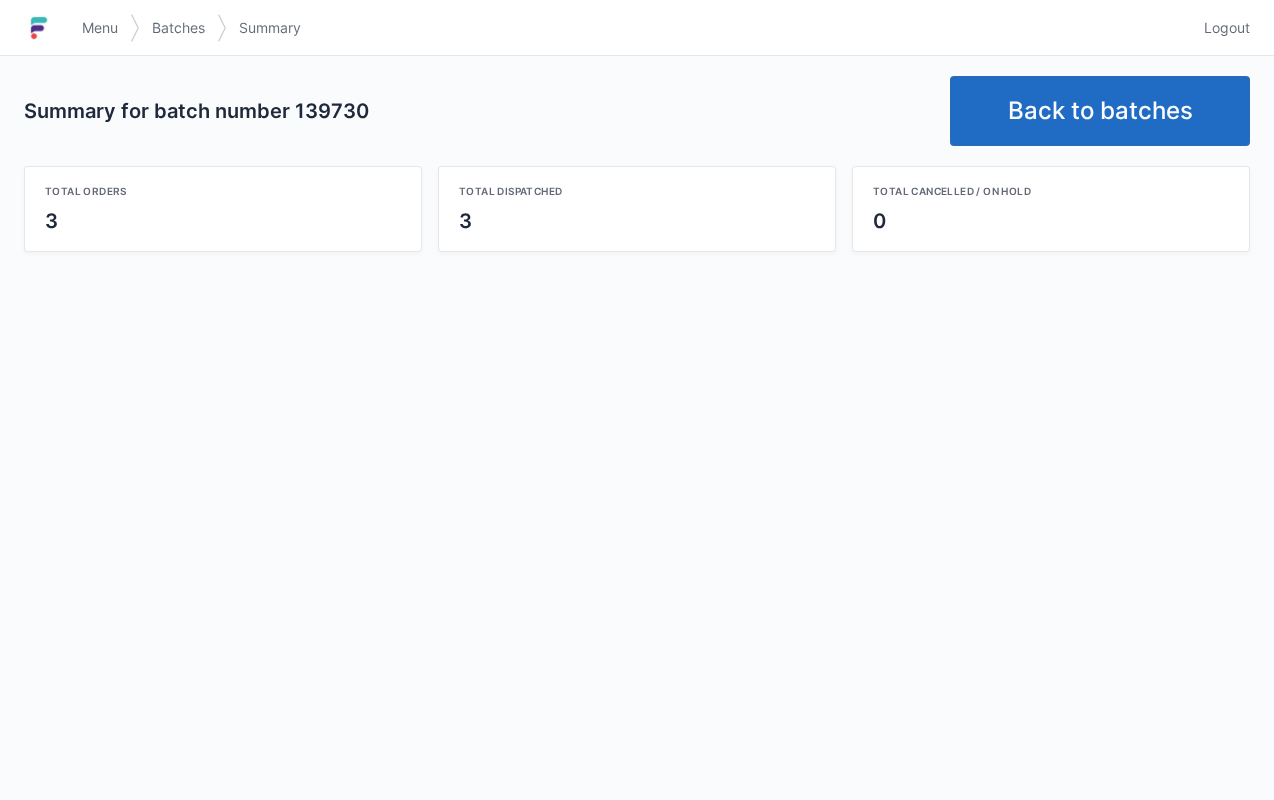 click on "Back to batches" at bounding box center (1100, 111) 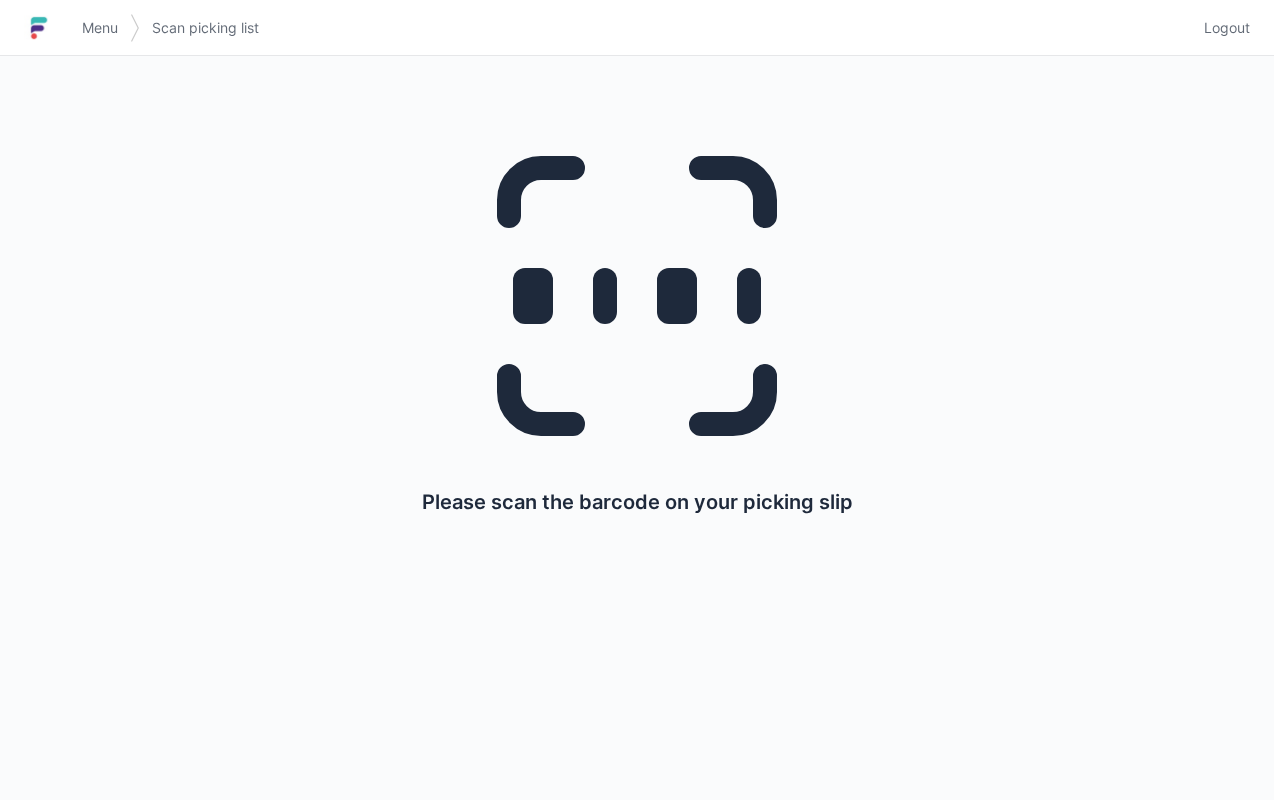 scroll, scrollTop: 0, scrollLeft: 0, axis: both 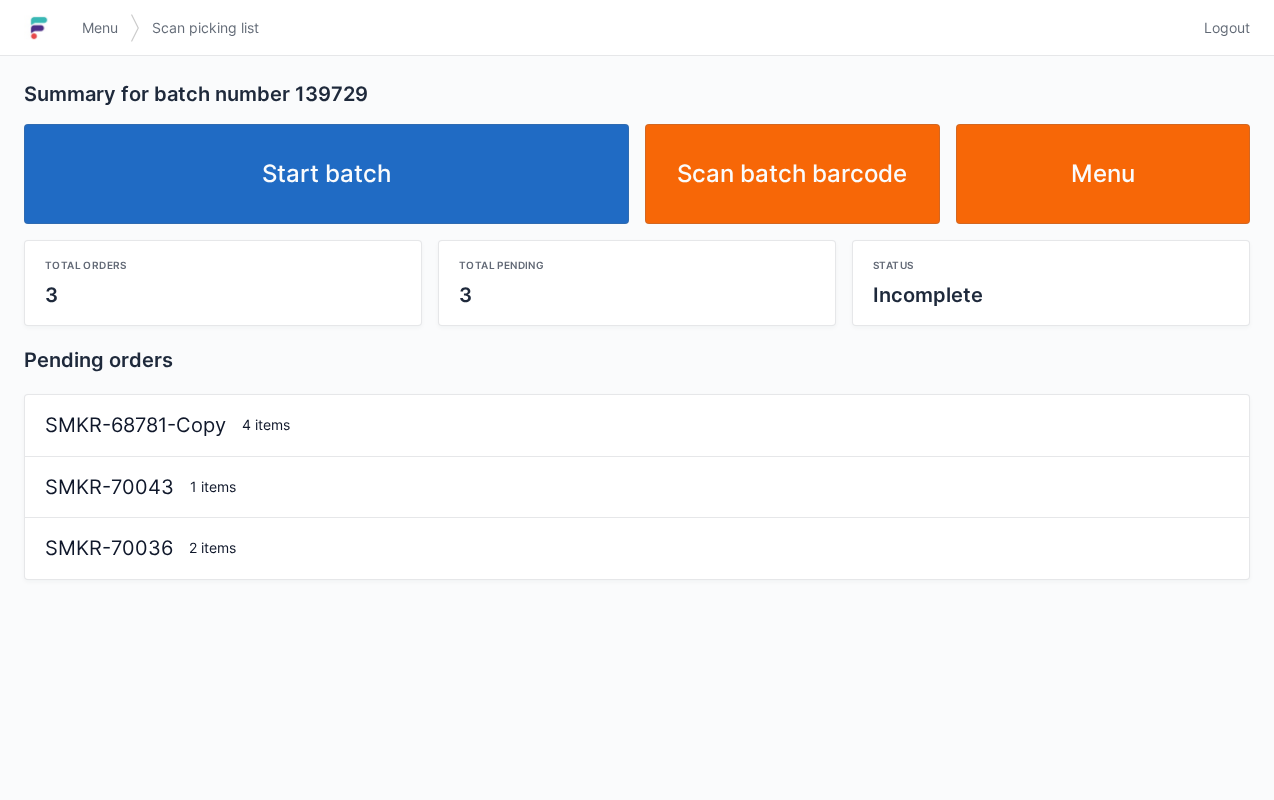 click on "Start batch" at bounding box center (326, 174) 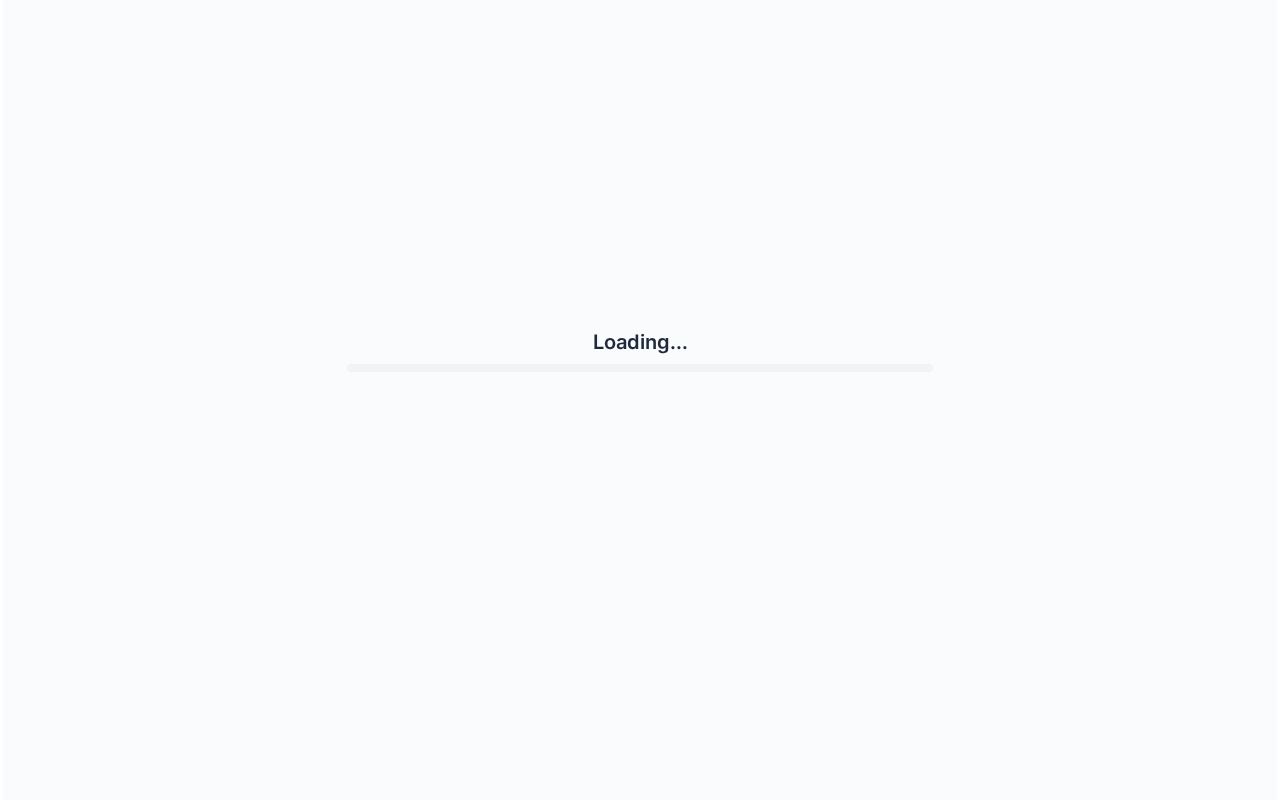 scroll, scrollTop: 0, scrollLeft: 0, axis: both 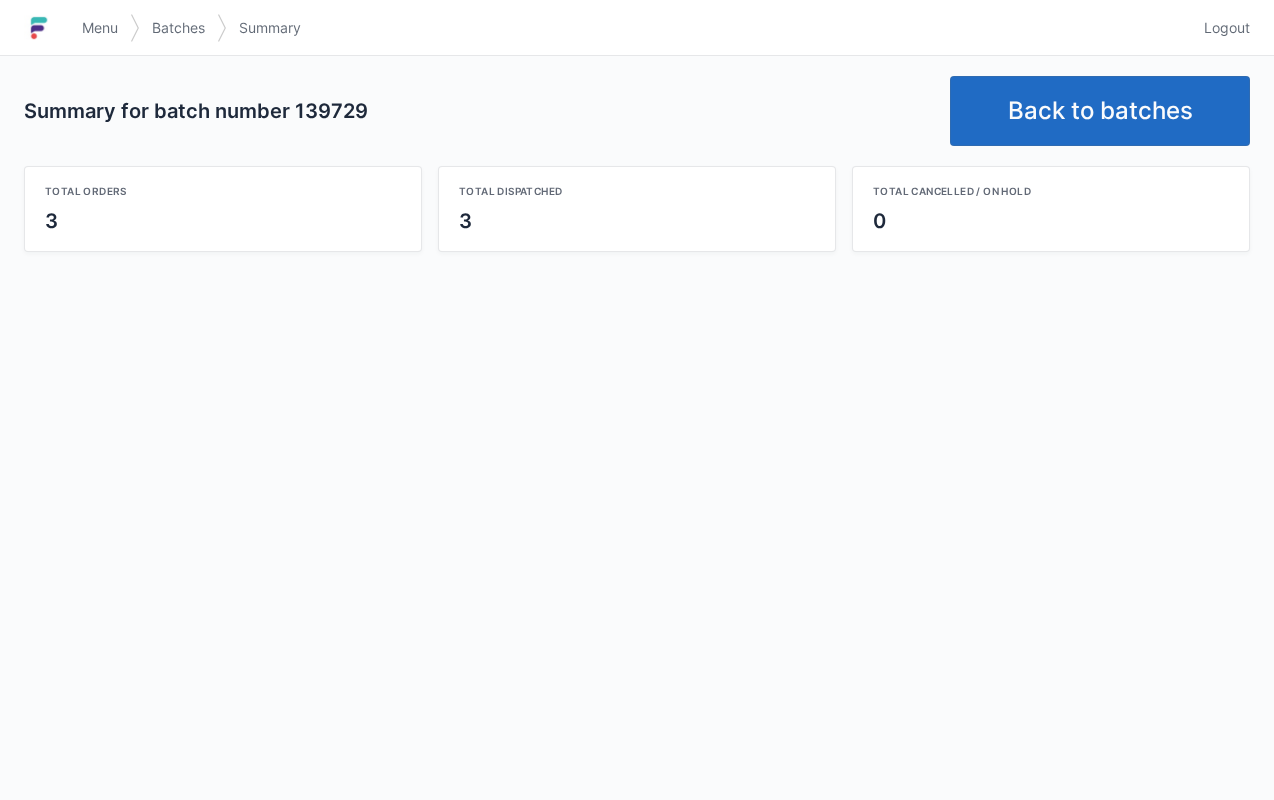 click on "Back to batches" at bounding box center [1100, 111] 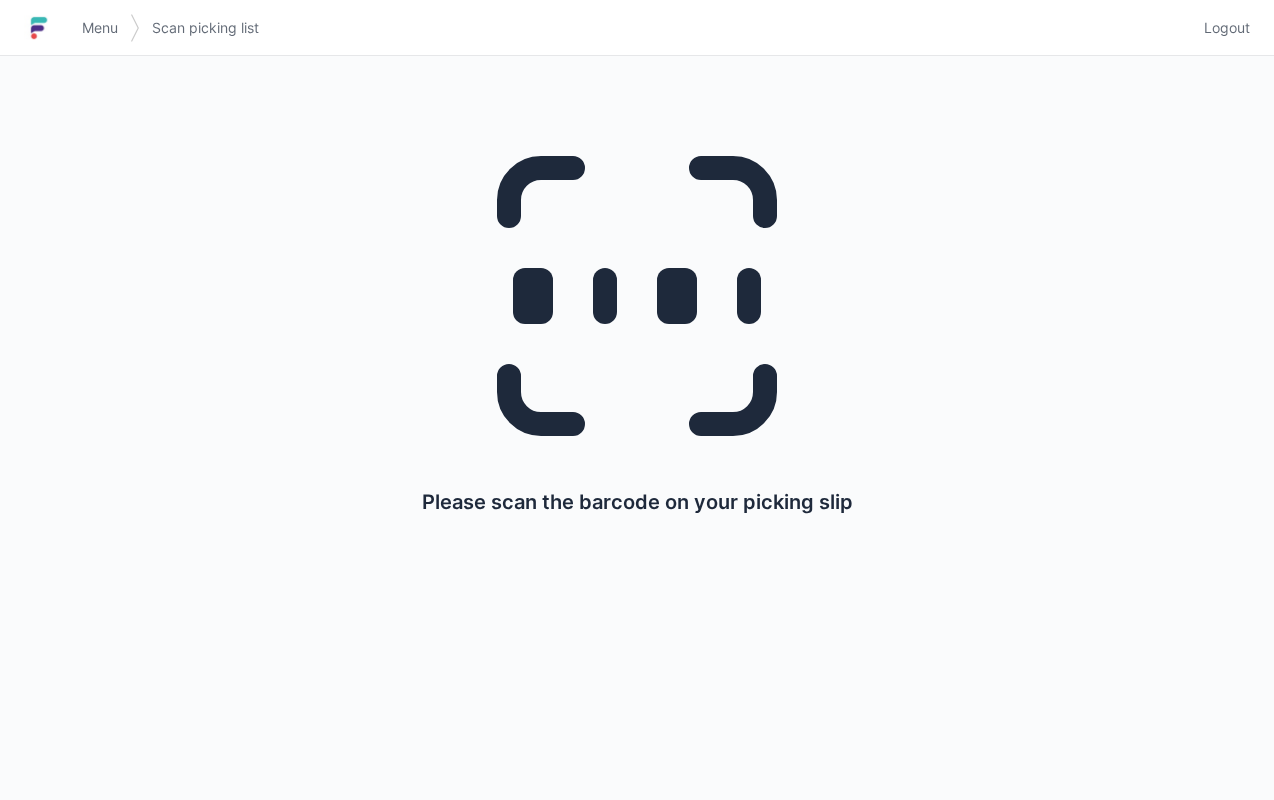 scroll, scrollTop: 0, scrollLeft: 0, axis: both 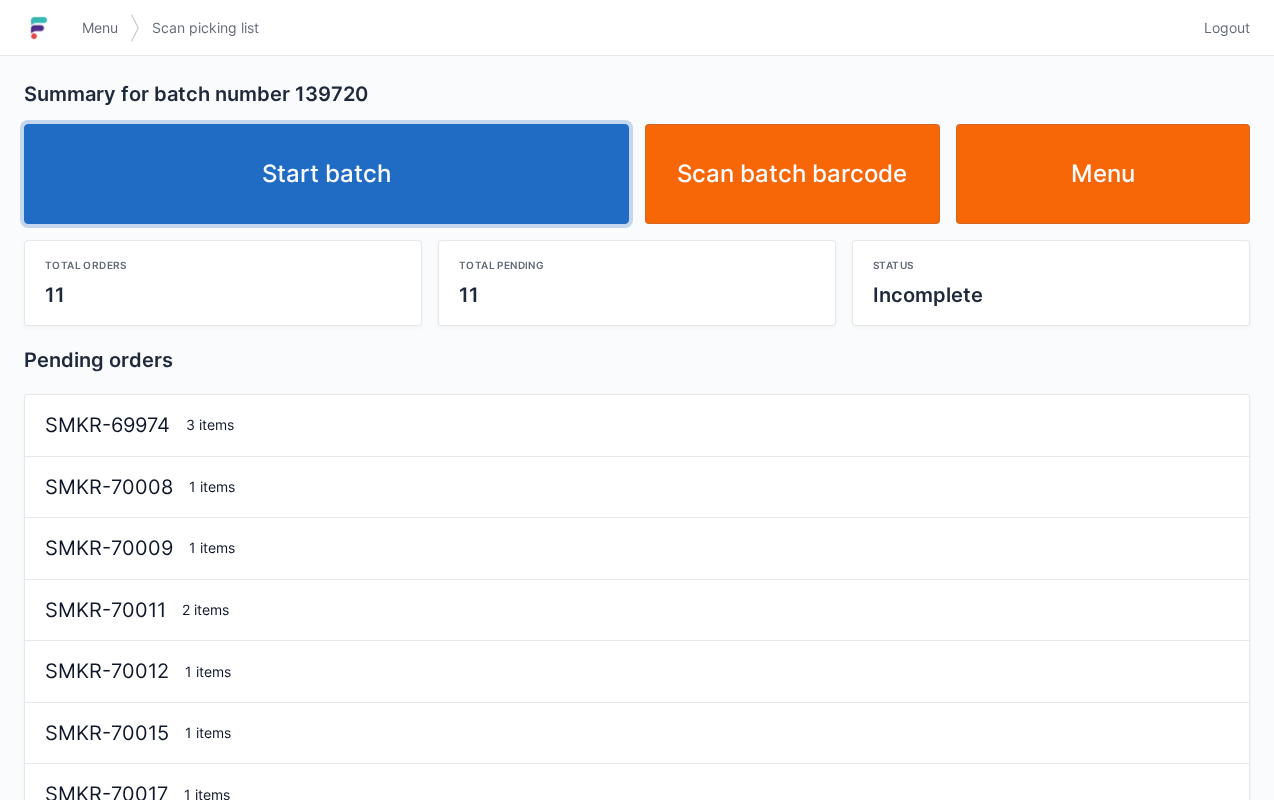 click on "Start batch" at bounding box center [326, 174] 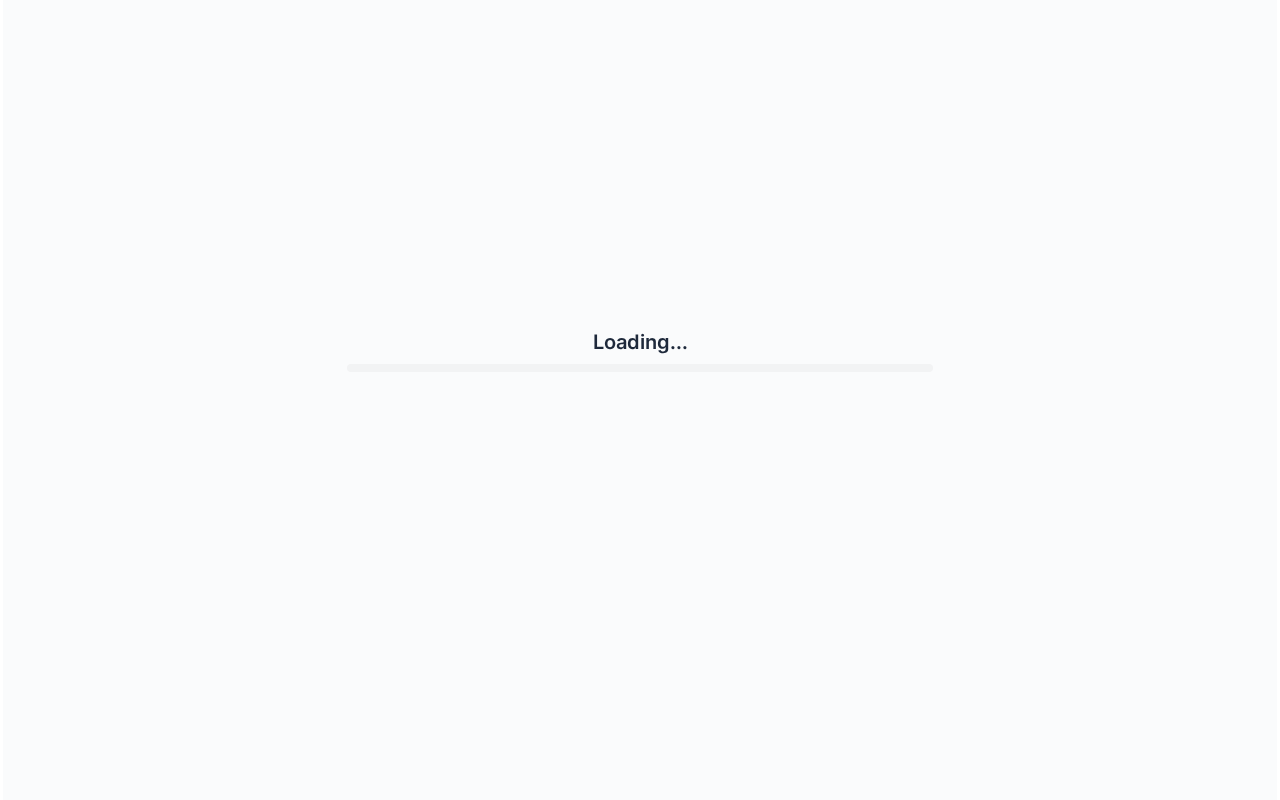 scroll, scrollTop: 0, scrollLeft: 0, axis: both 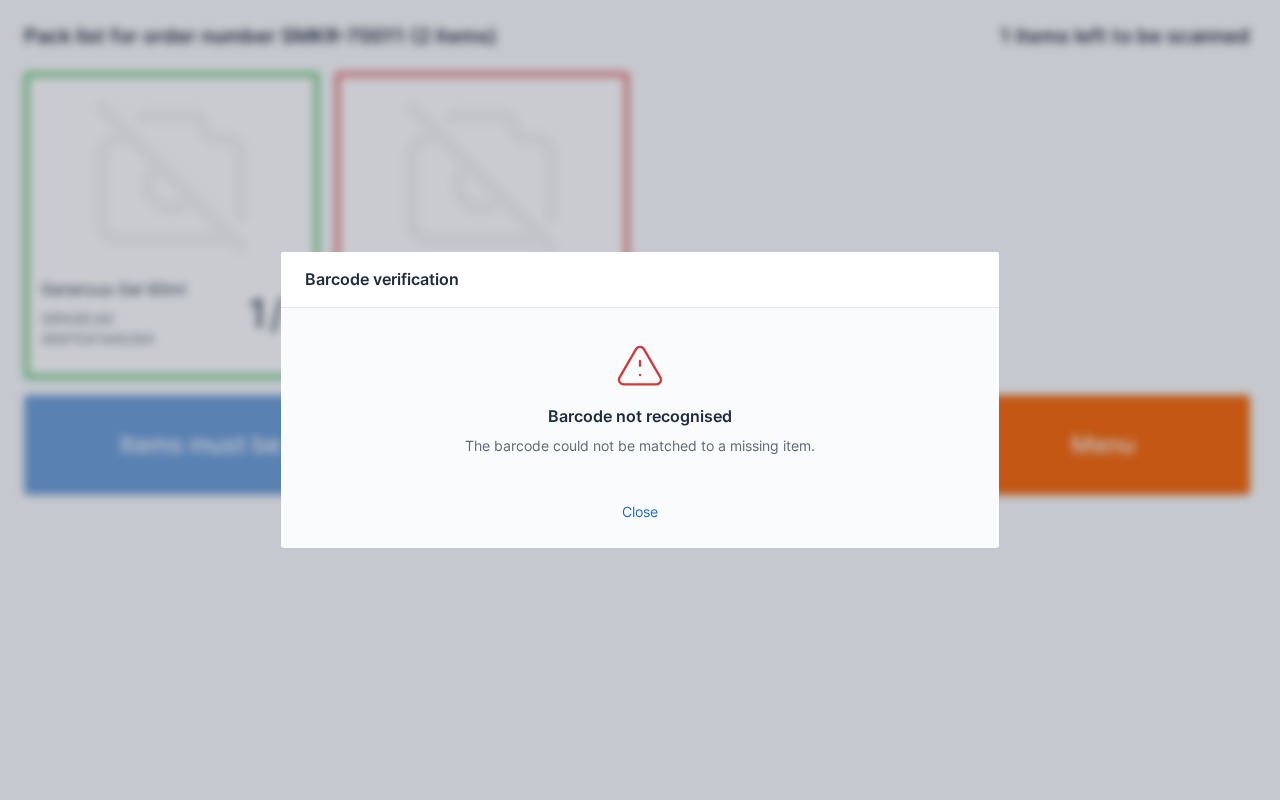 click on "Close" at bounding box center [640, 512] 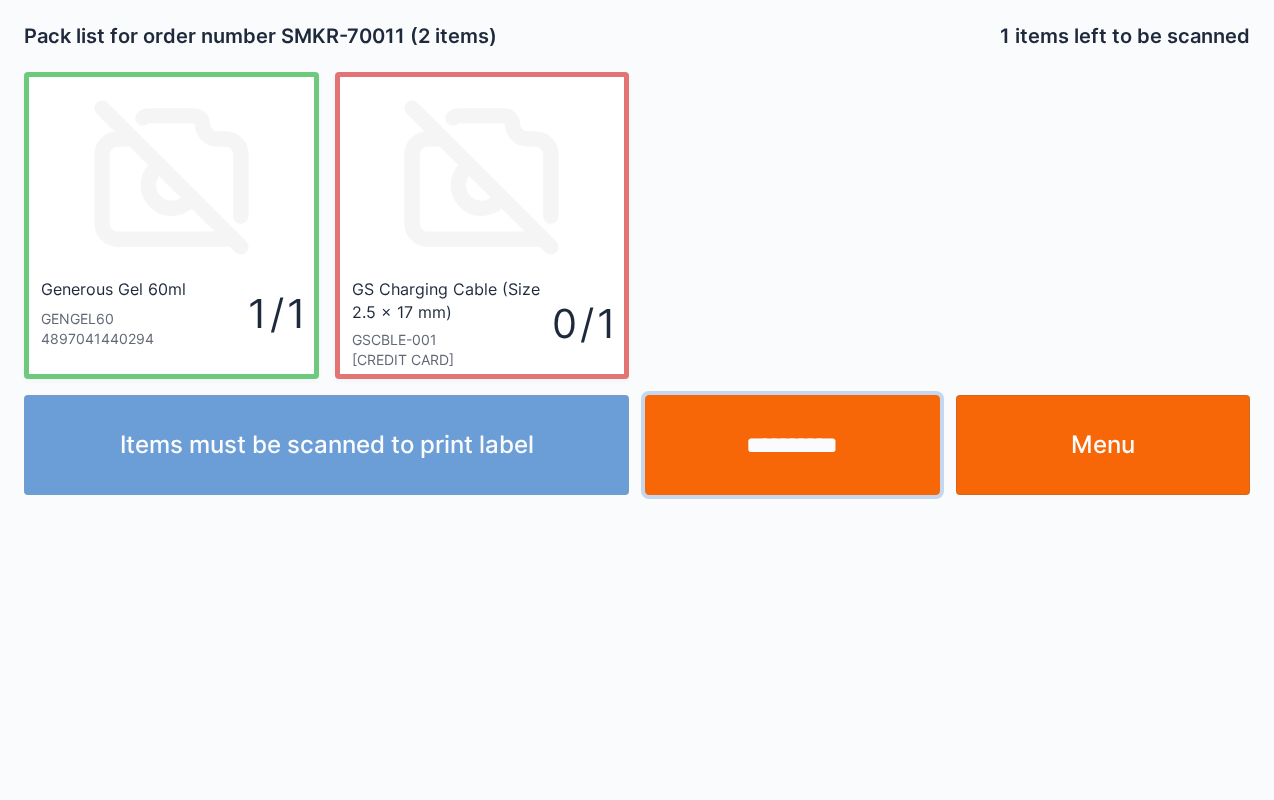click on "**********" at bounding box center (792, 445) 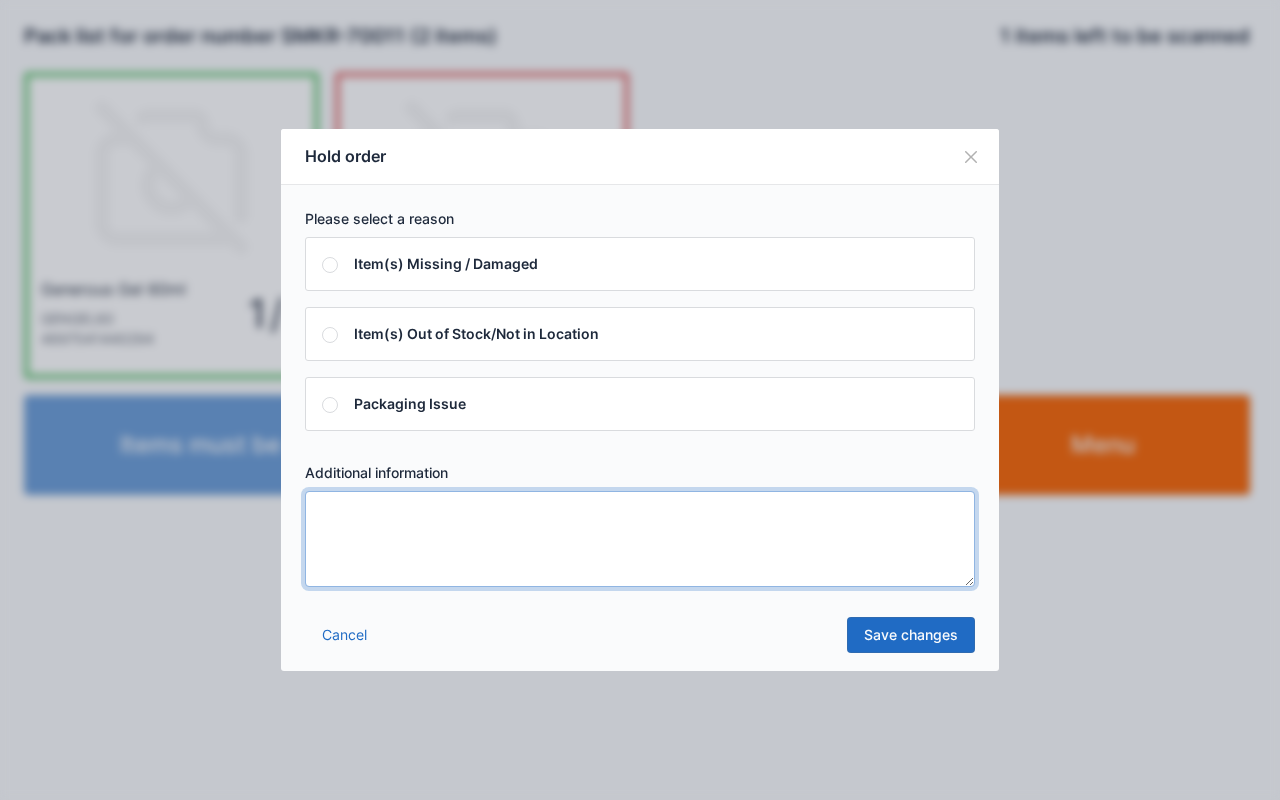 click at bounding box center (640, 539) 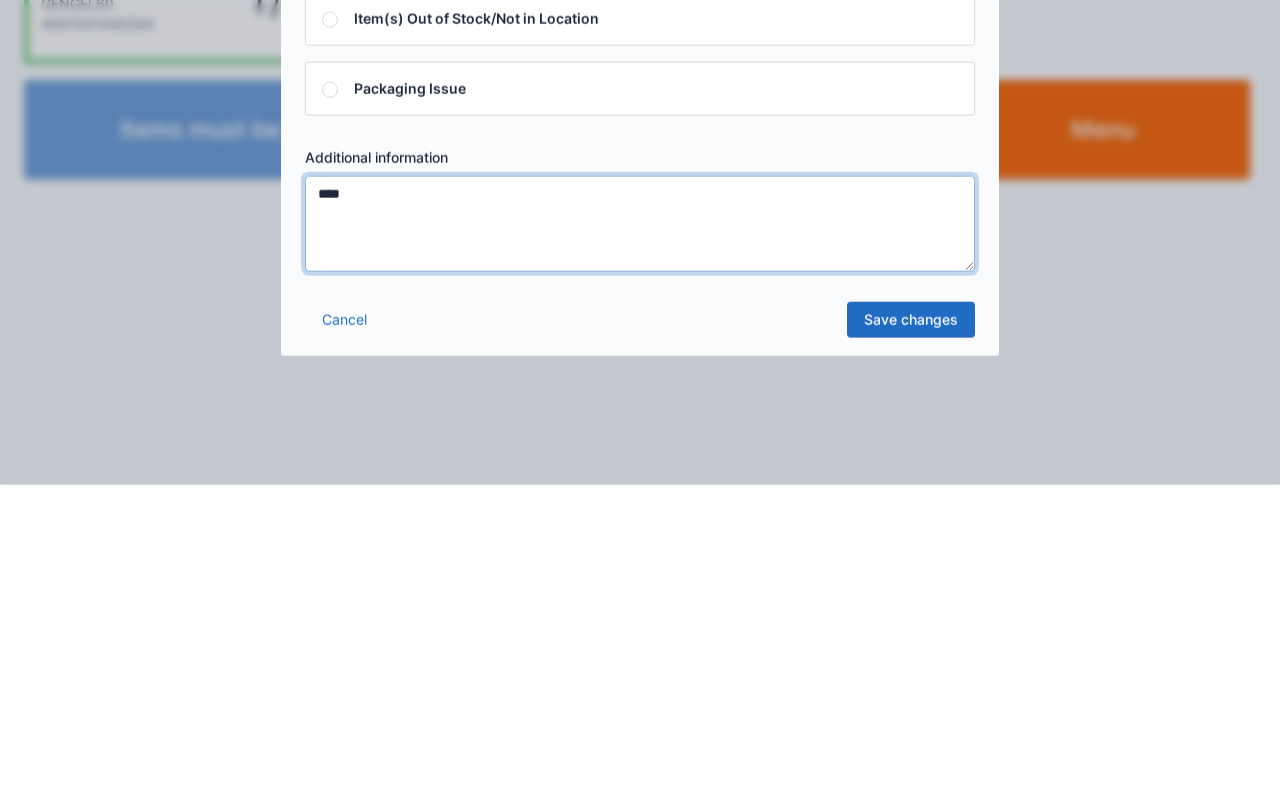 type on "****" 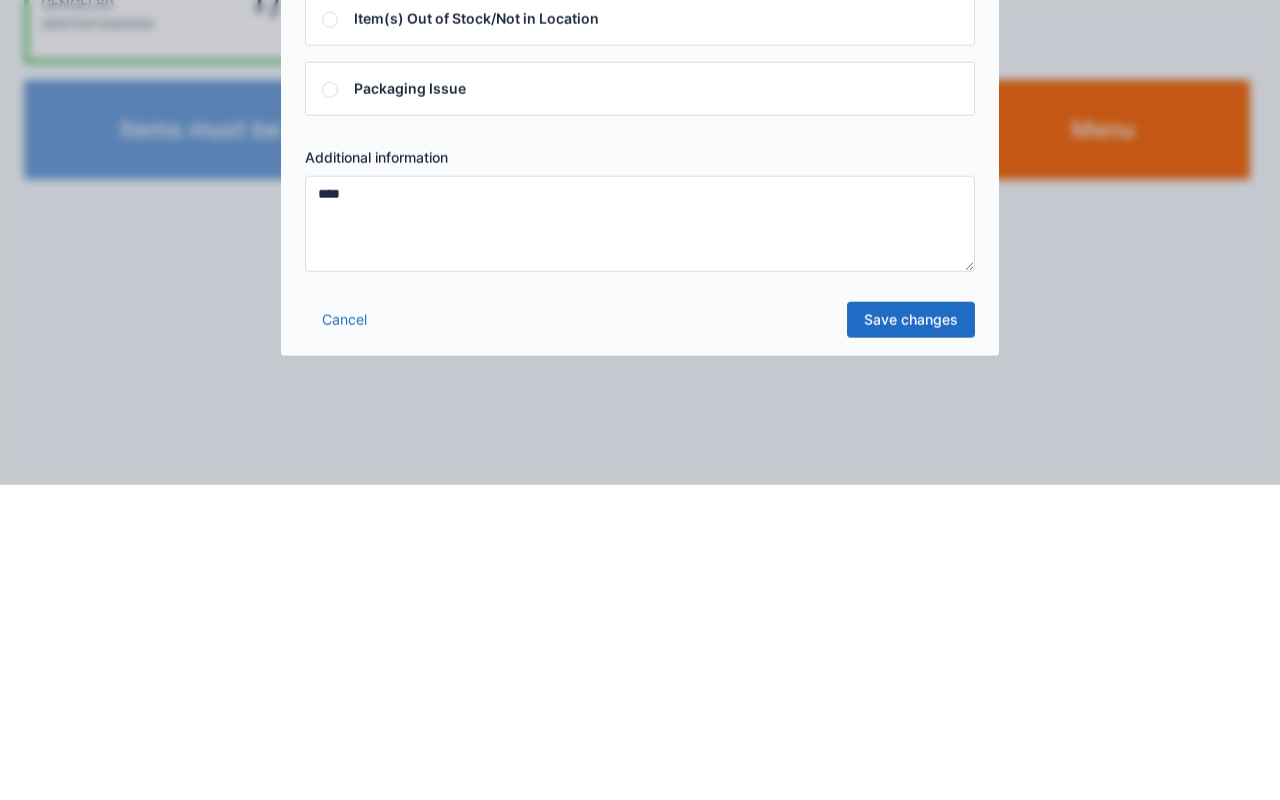 click on "Please select a reason Item(s) Missing / Damaged Item(s) Out of Stock/Not in Location Packaging Issue Additional information ****" at bounding box center (640, 398) 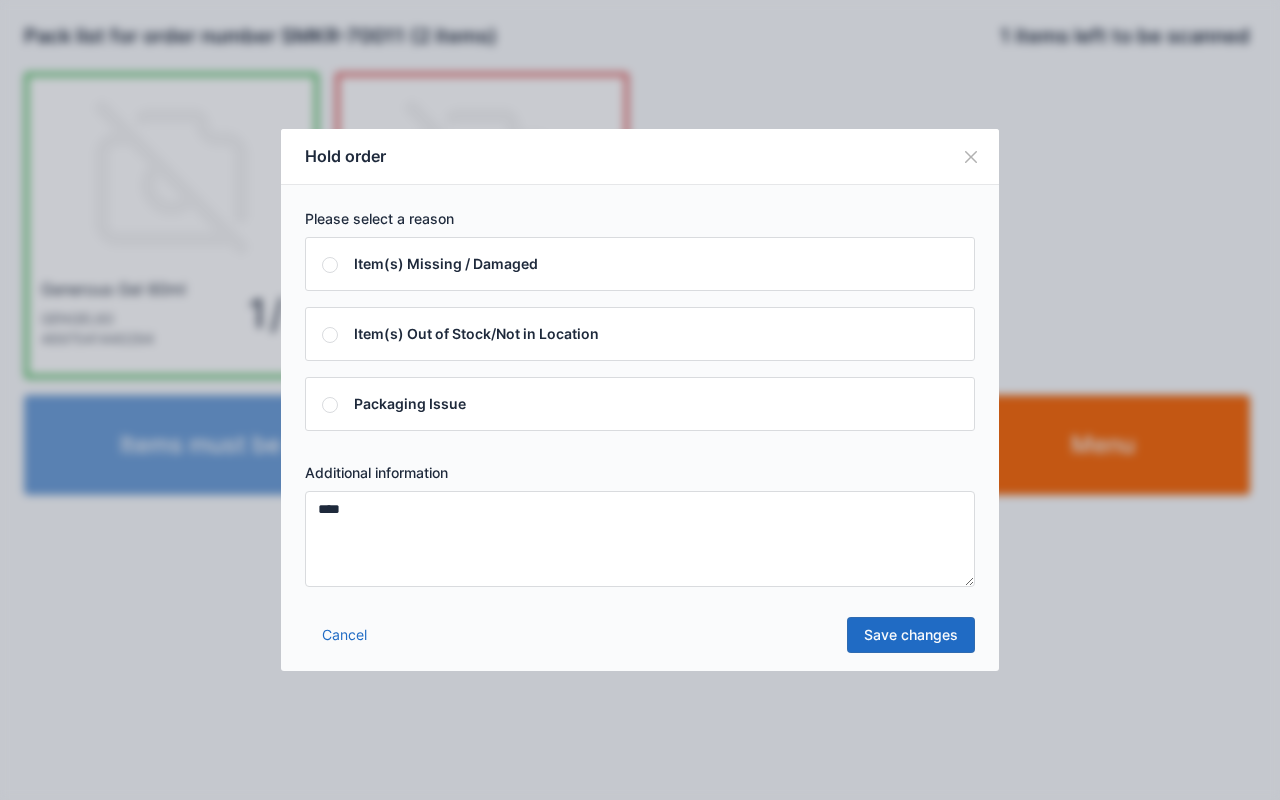 click on "Save changes" at bounding box center (911, 635) 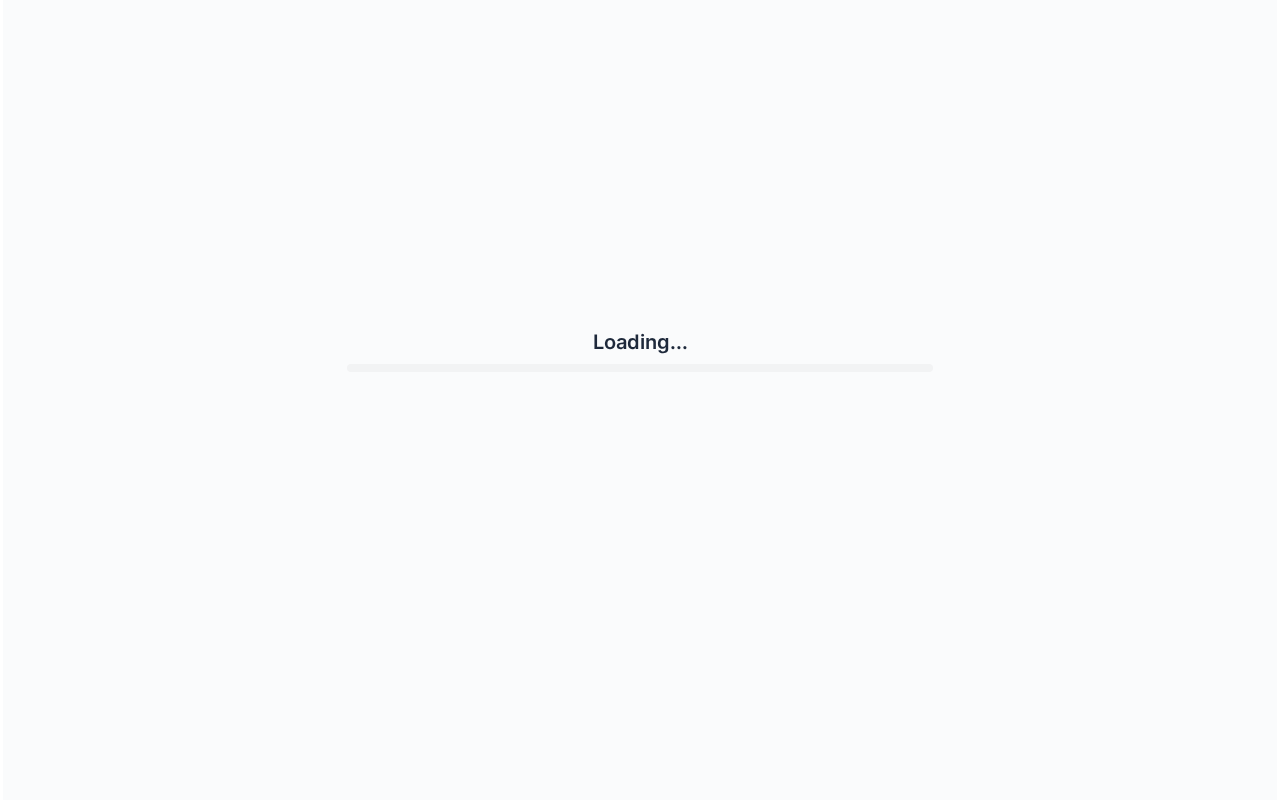 scroll, scrollTop: 0, scrollLeft: 0, axis: both 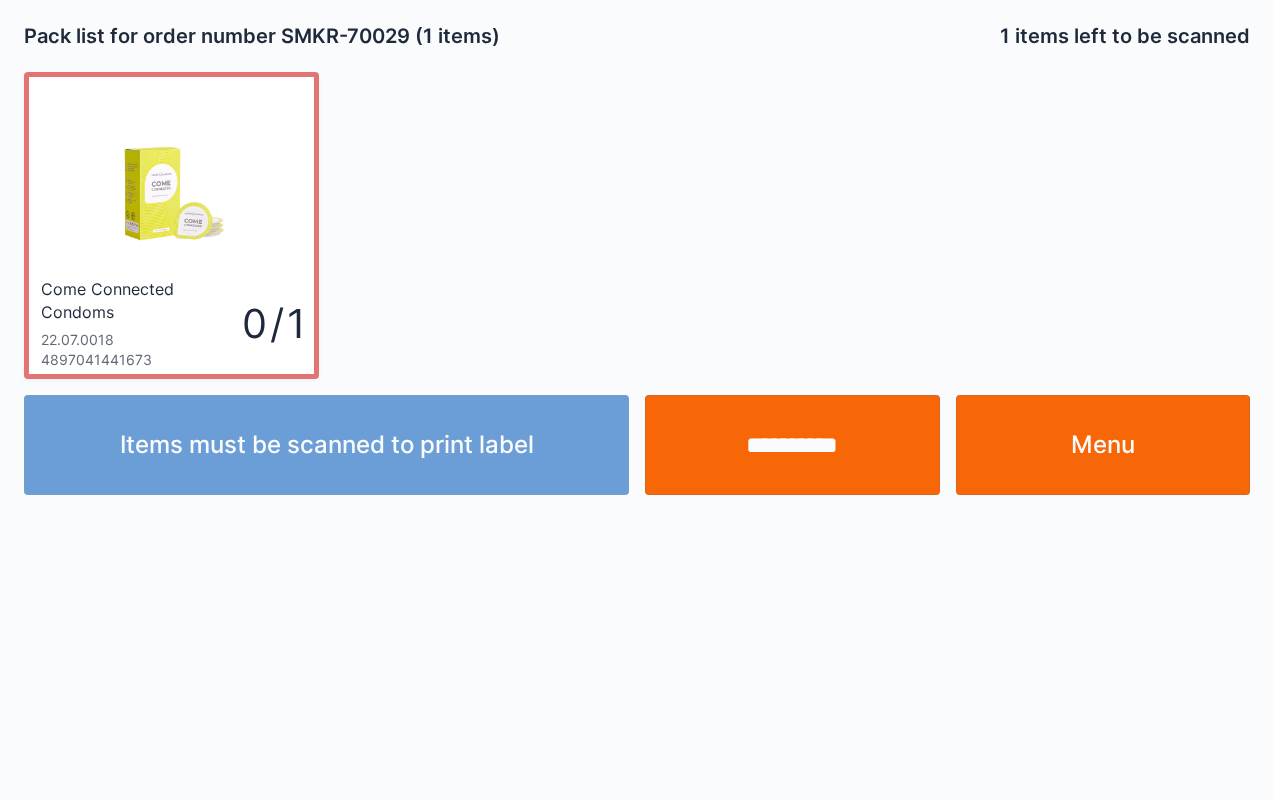 click on "**********" at bounding box center [792, 445] 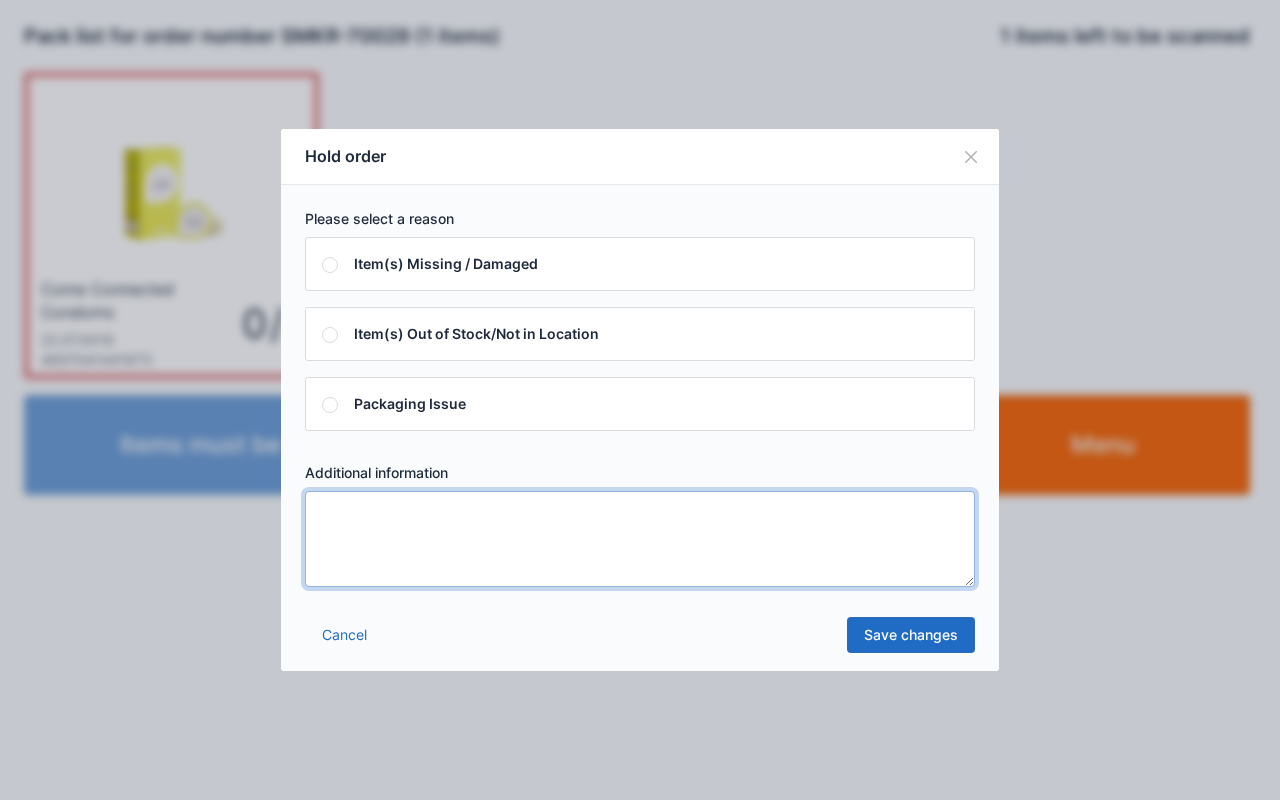 click at bounding box center (640, 539) 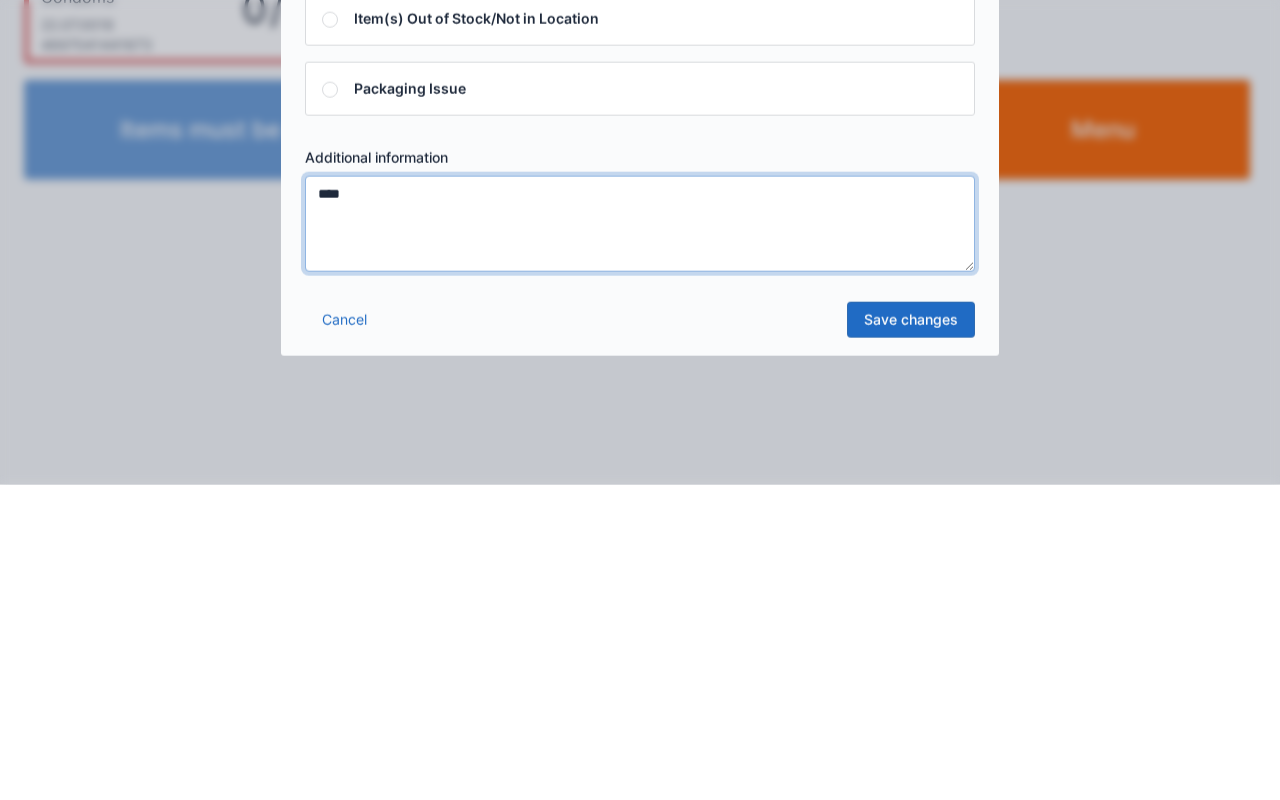 type on "****" 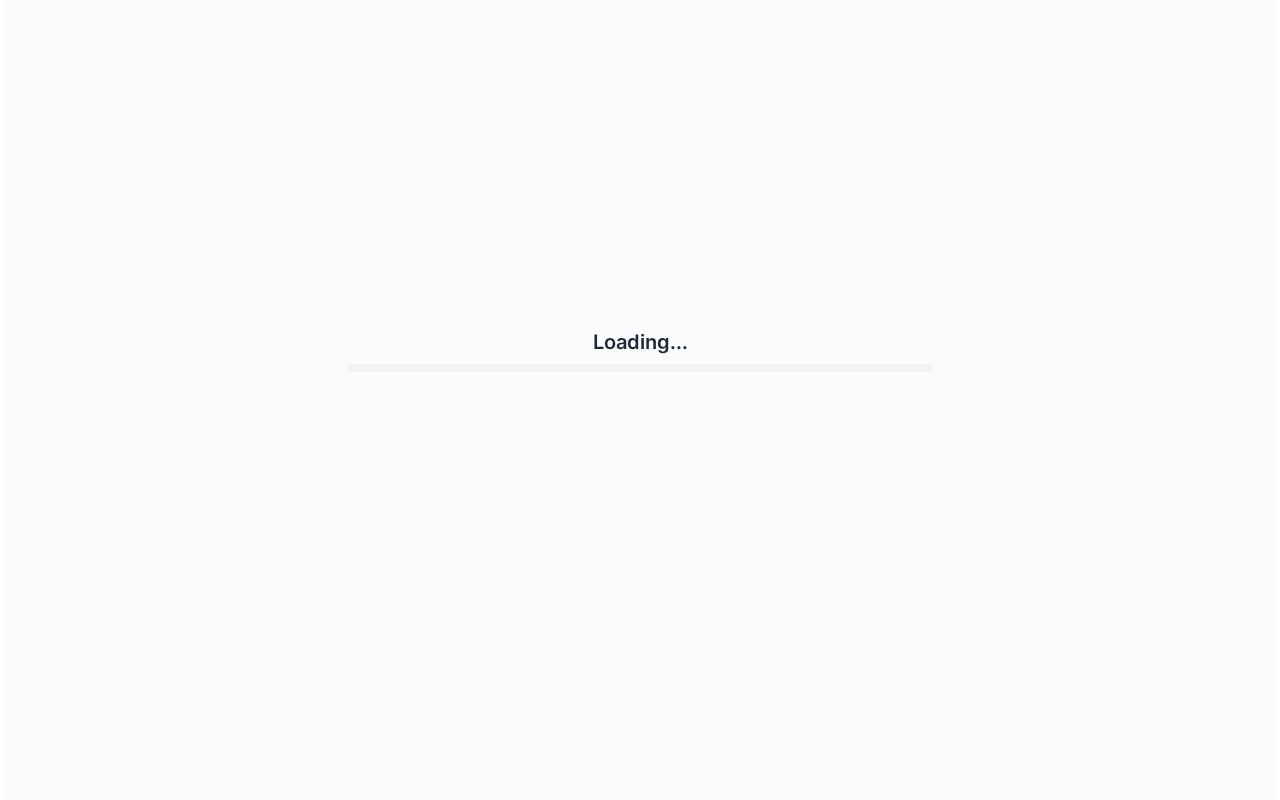 scroll, scrollTop: 0, scrollLeft: 0, axis: both 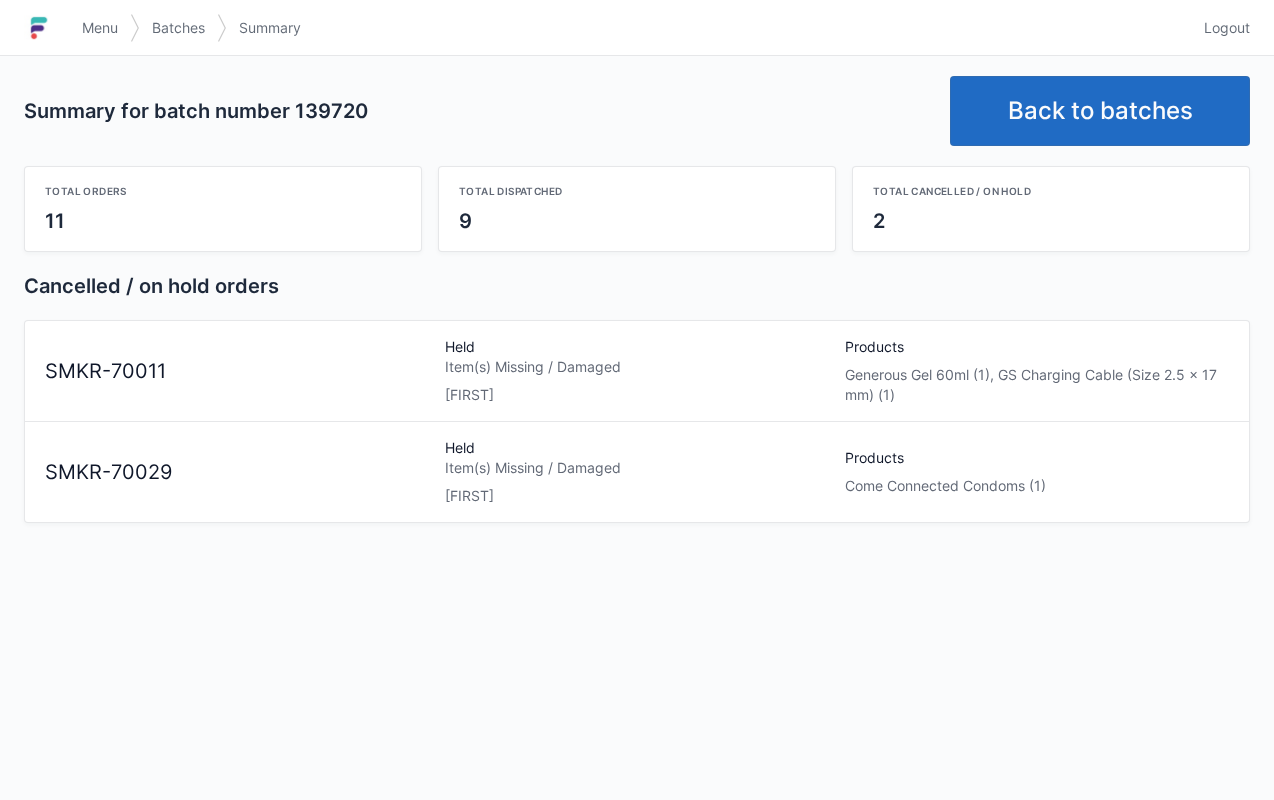 click on "Menu" at bounding box center (100, 28) 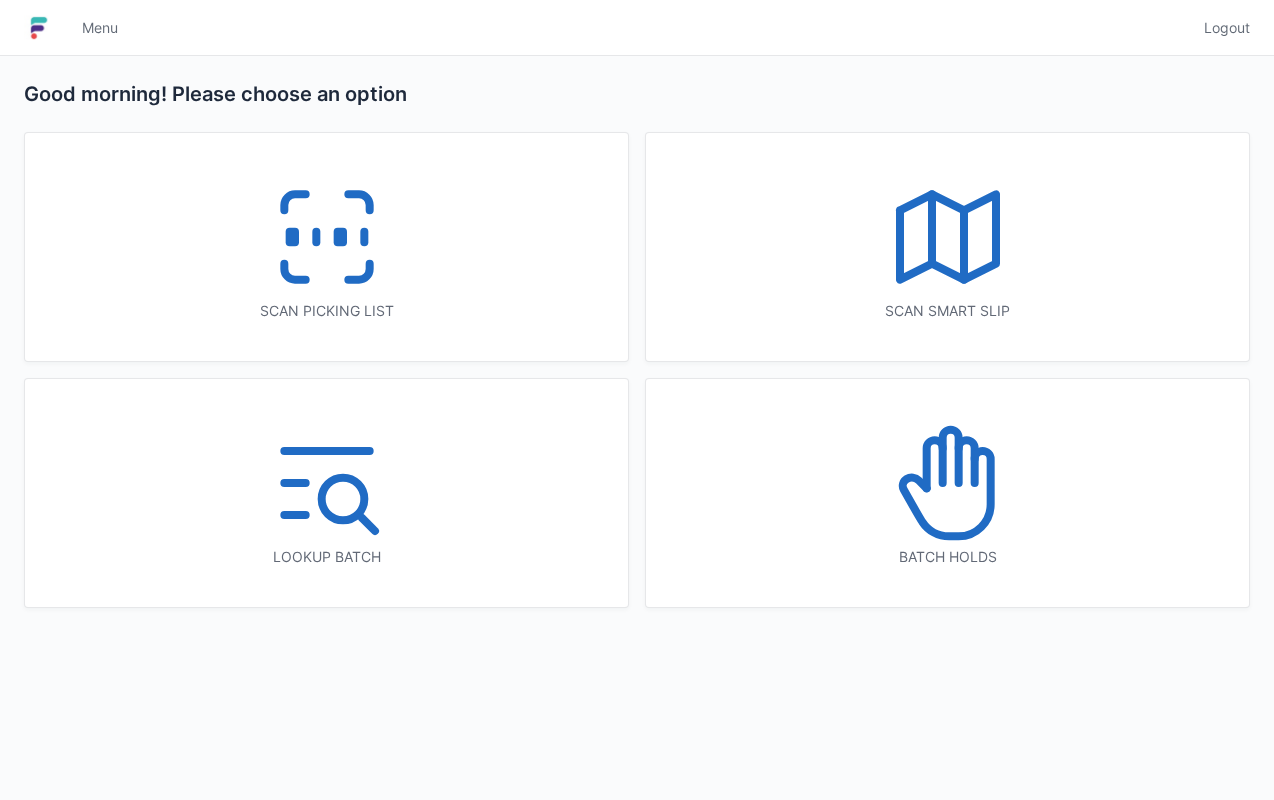 scroll, scrollTop: 0, scrollLeft: 0, axis: both 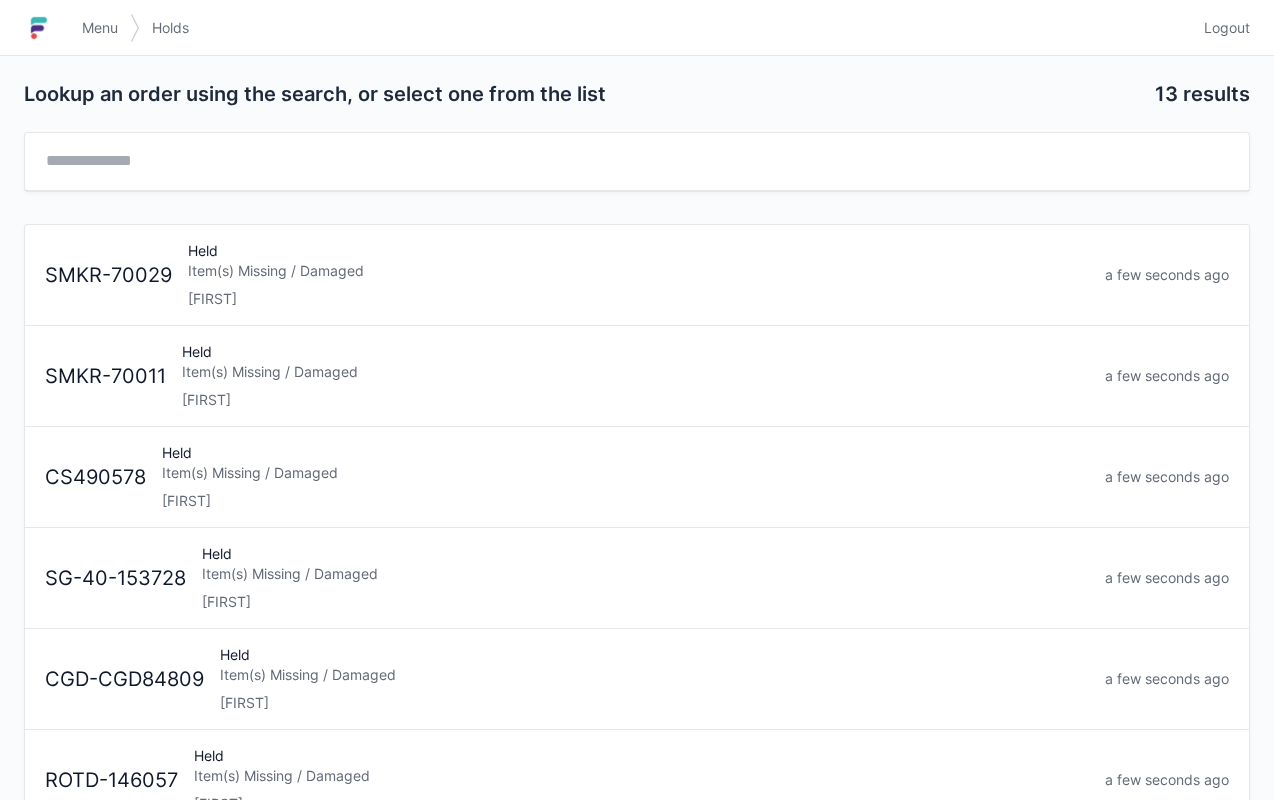 click on "Item(s) Missing / Damaged" at bounding box center [635, 372] 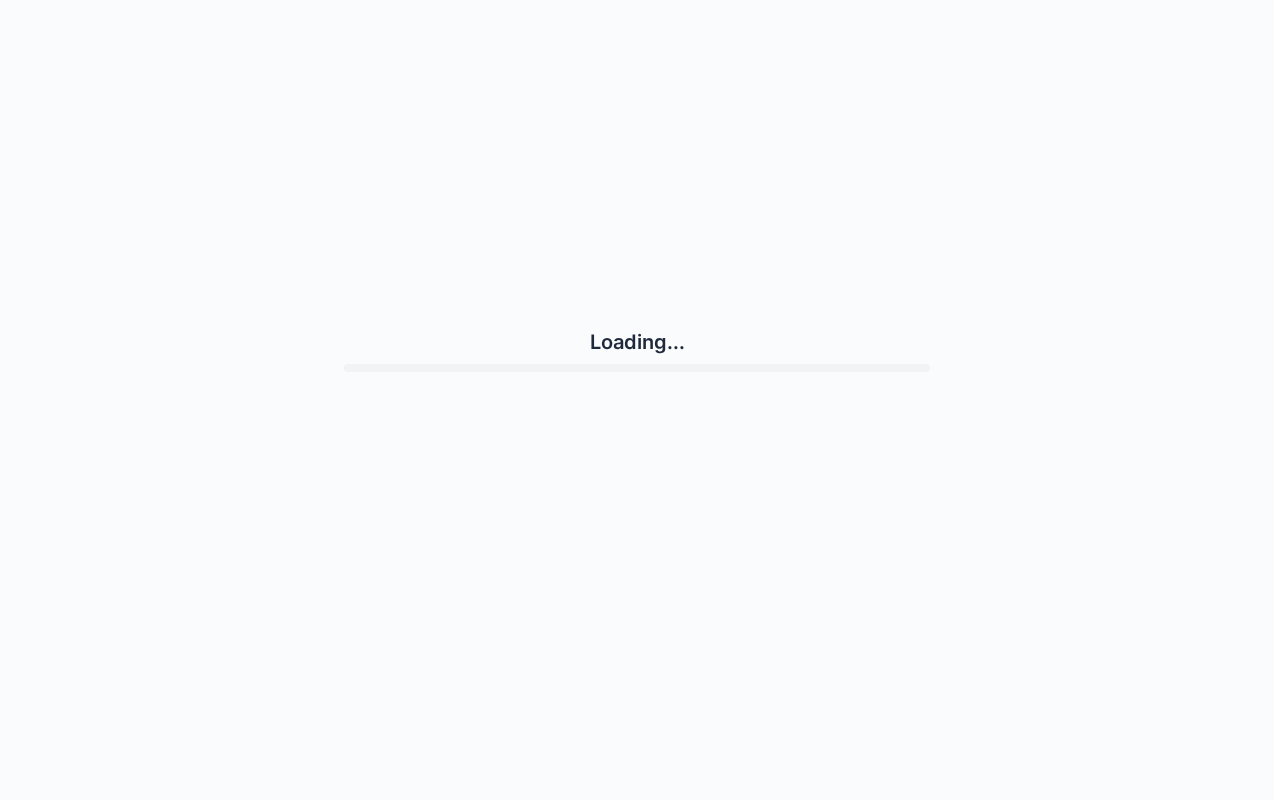 scroll, scrollTop: 0, scrollLeft: 0, axis: both 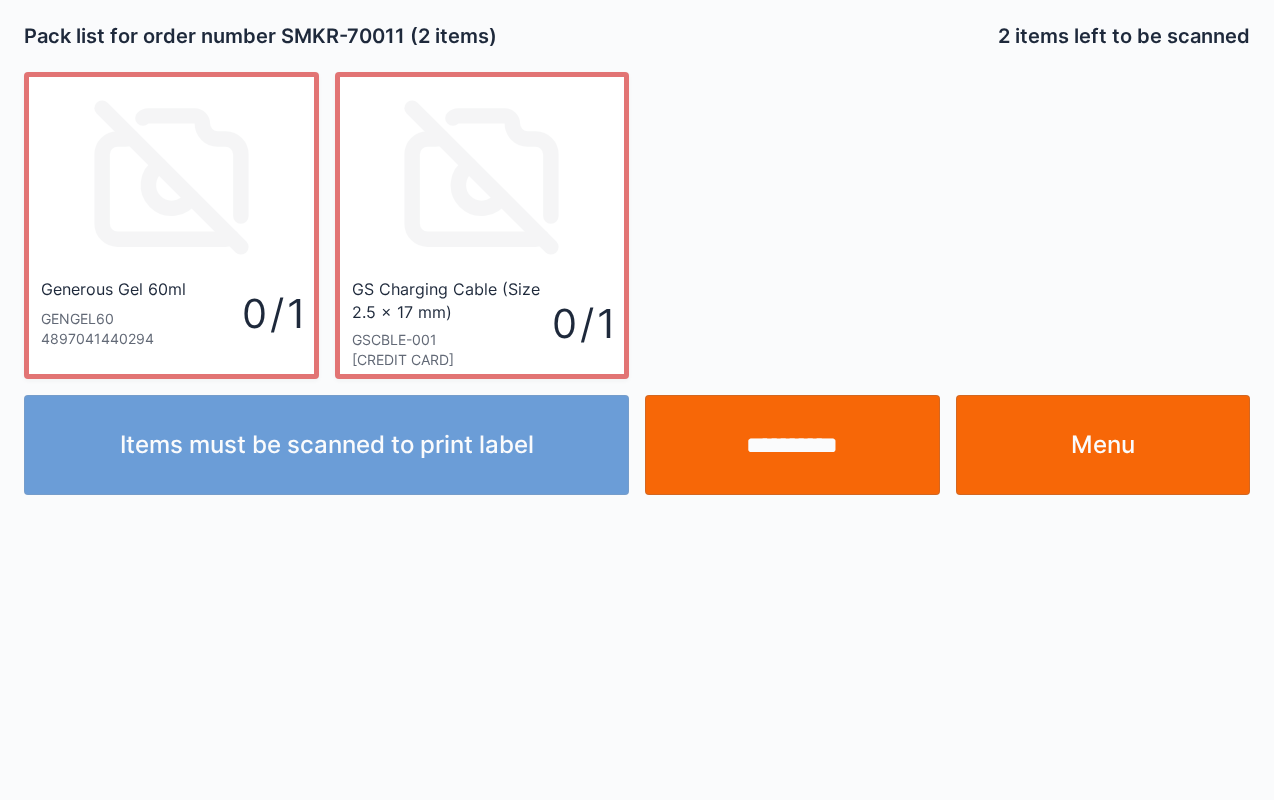 click on "Menu" at bounding box center [1103, 445] 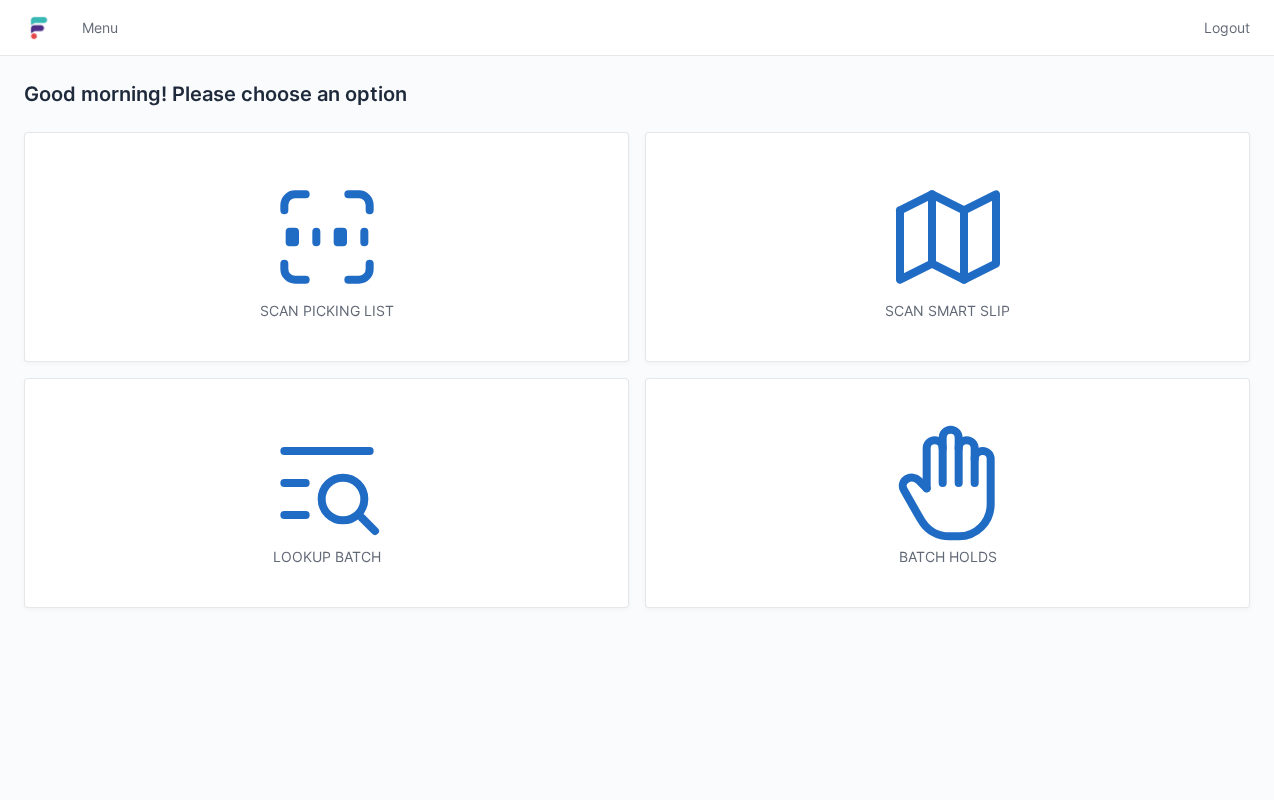 scroll, scrollTop: 0, scrollLeft: 0, axis: both 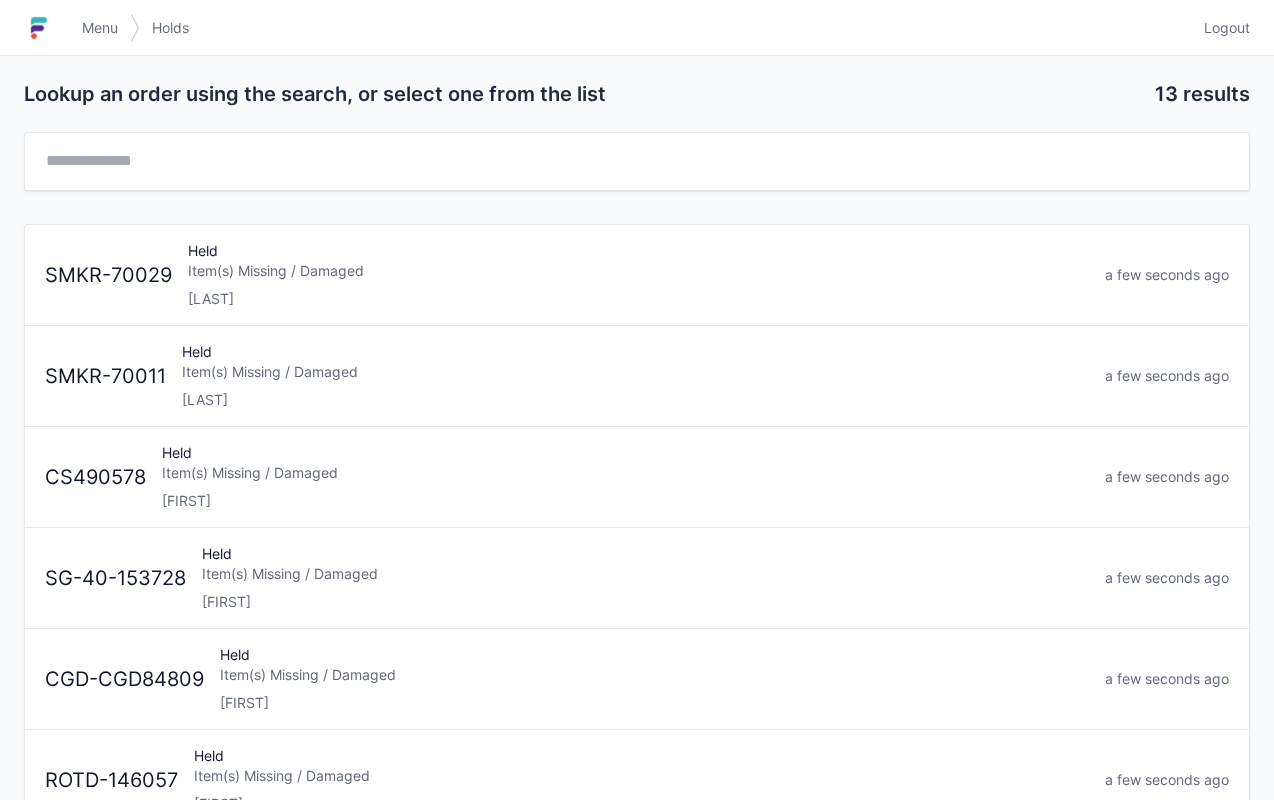 click on "Item(s) Missing / Damaged" at bounding box center (635, 372) 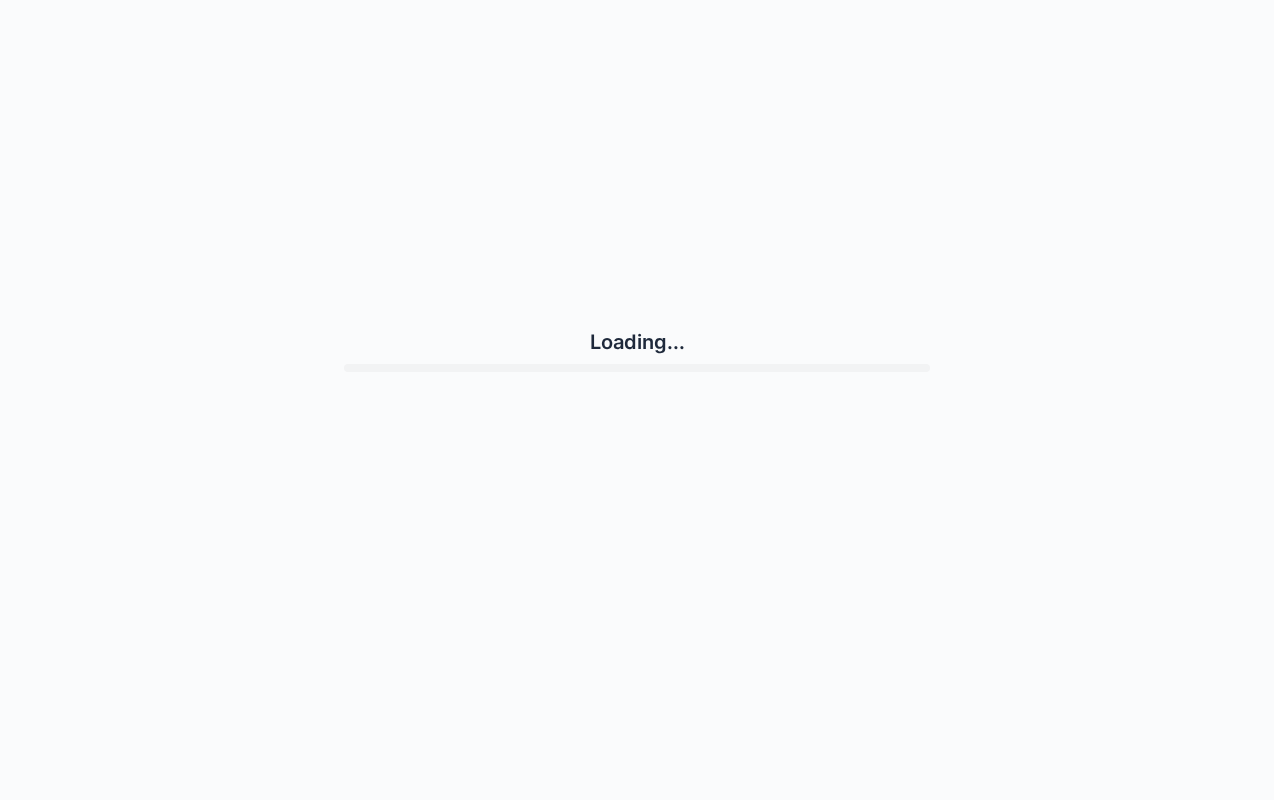 scroll, scrollTop: 0, scrollLeft: 0, axis: both 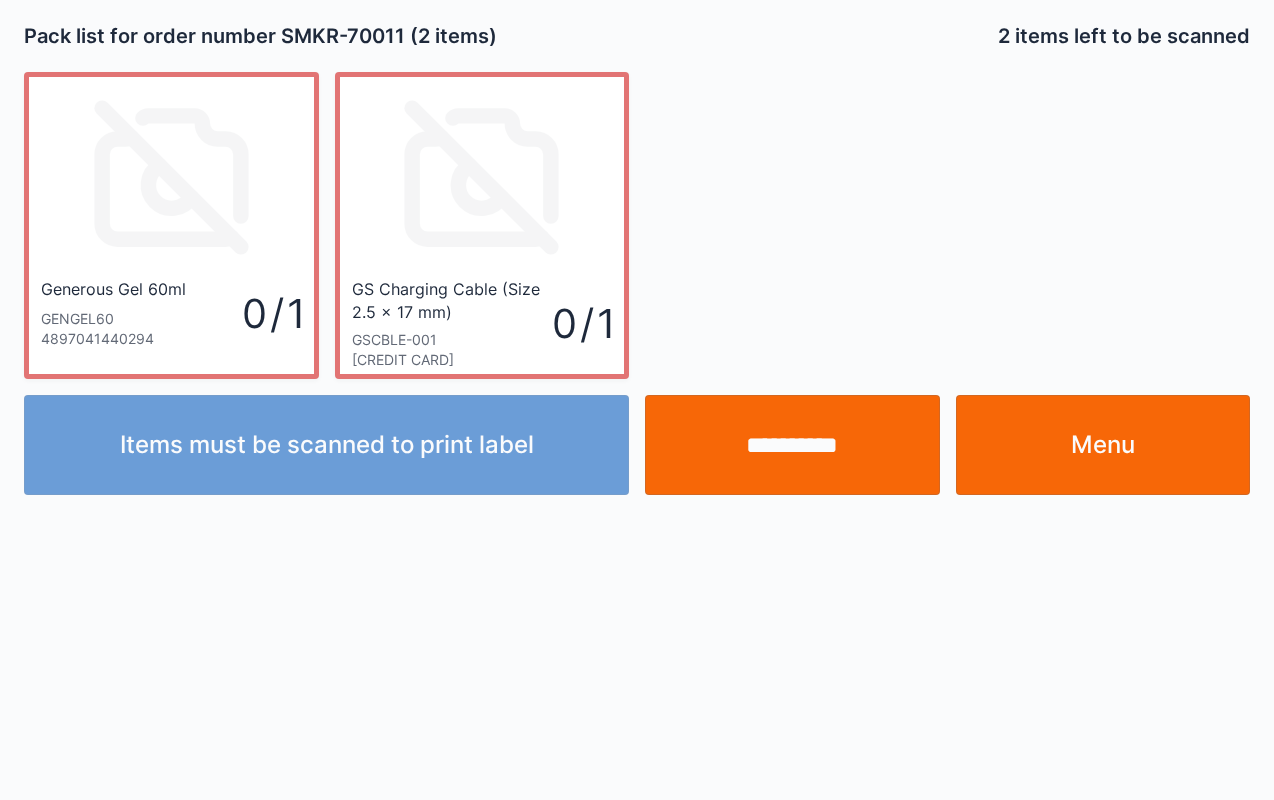 click on "Menu" at bounding box center [1103, 445] 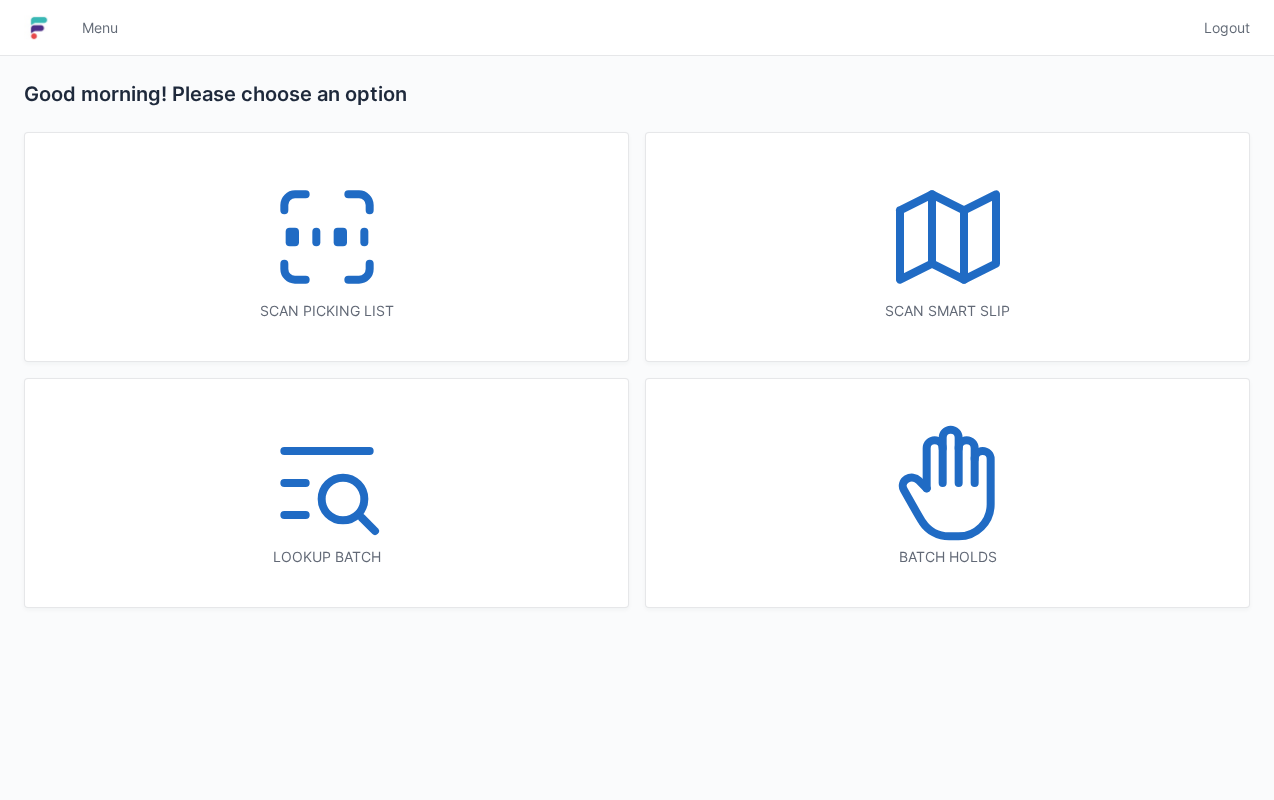 scroll, scrollTop: 0, scrollLeft: 0, axis: both 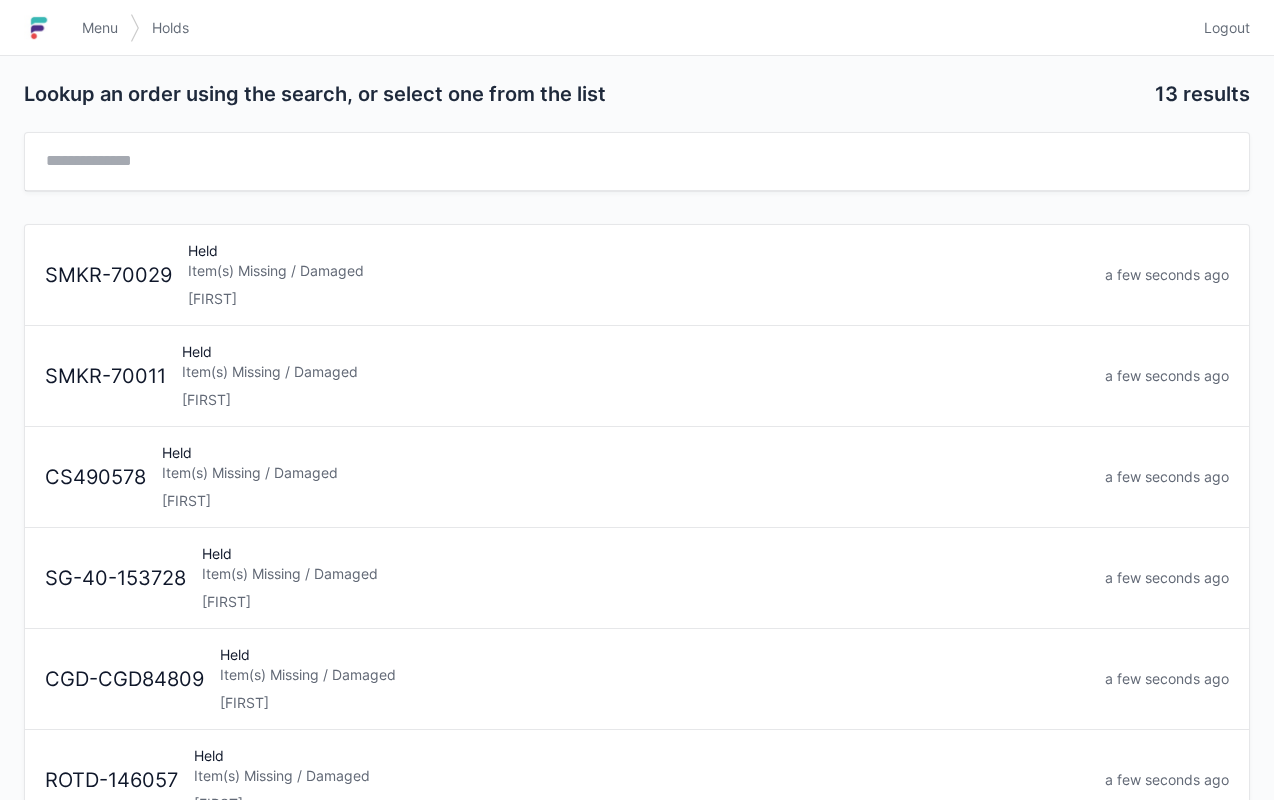 click on "Item(s) Missing / Damaged" at bounding box center [638, 271] 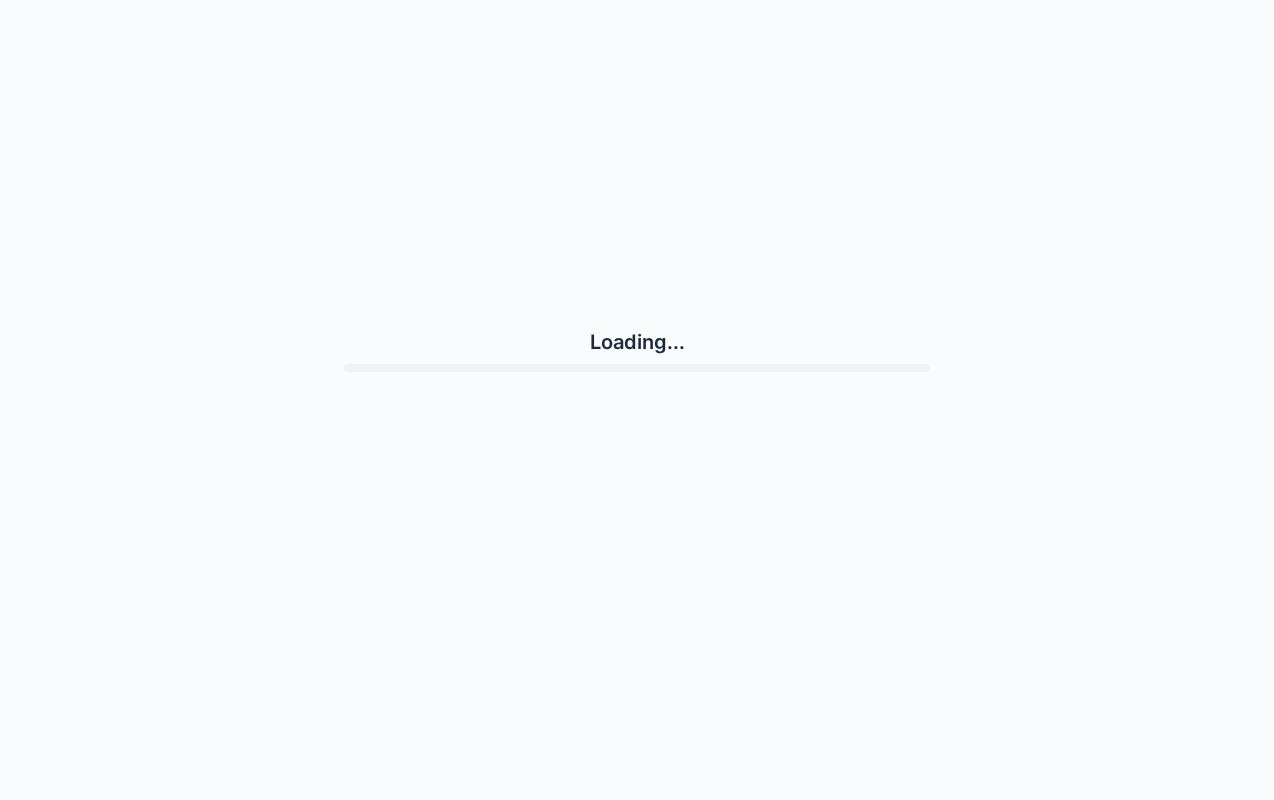 scroll, scrollTop: 0, scrollLeft: 0, axis: both 